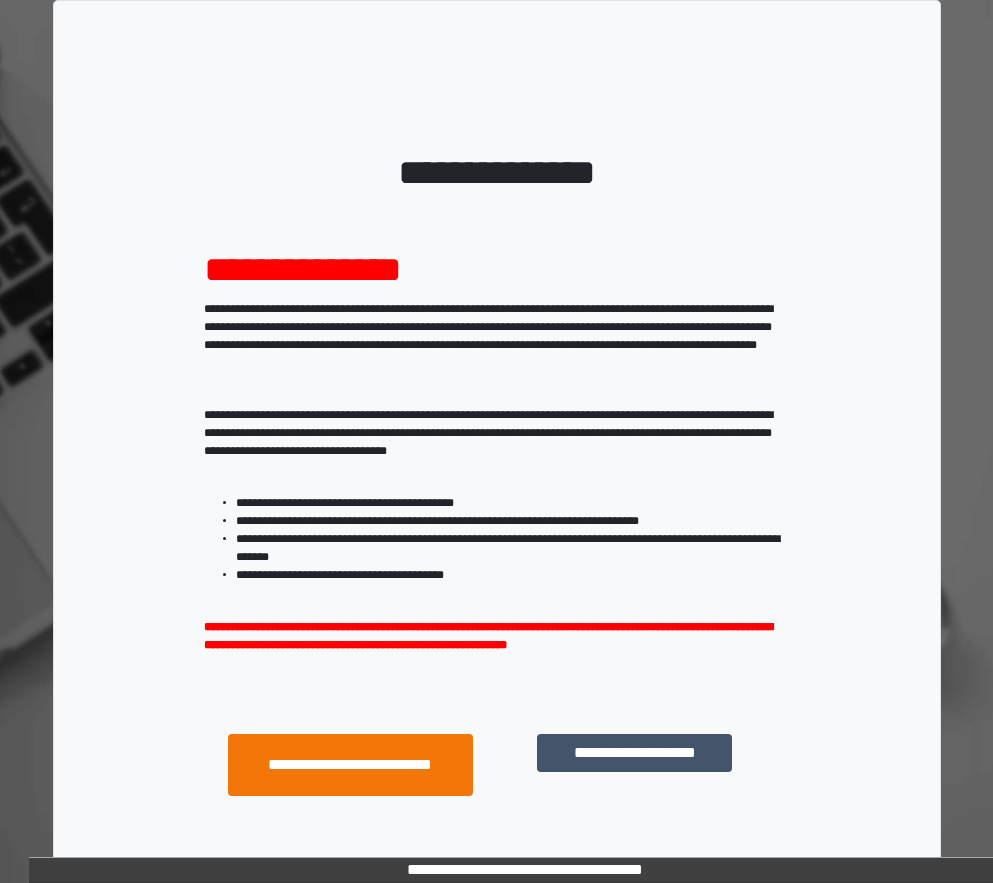scroll, scrollTop: 0, scrollLeft: 0, axis: both 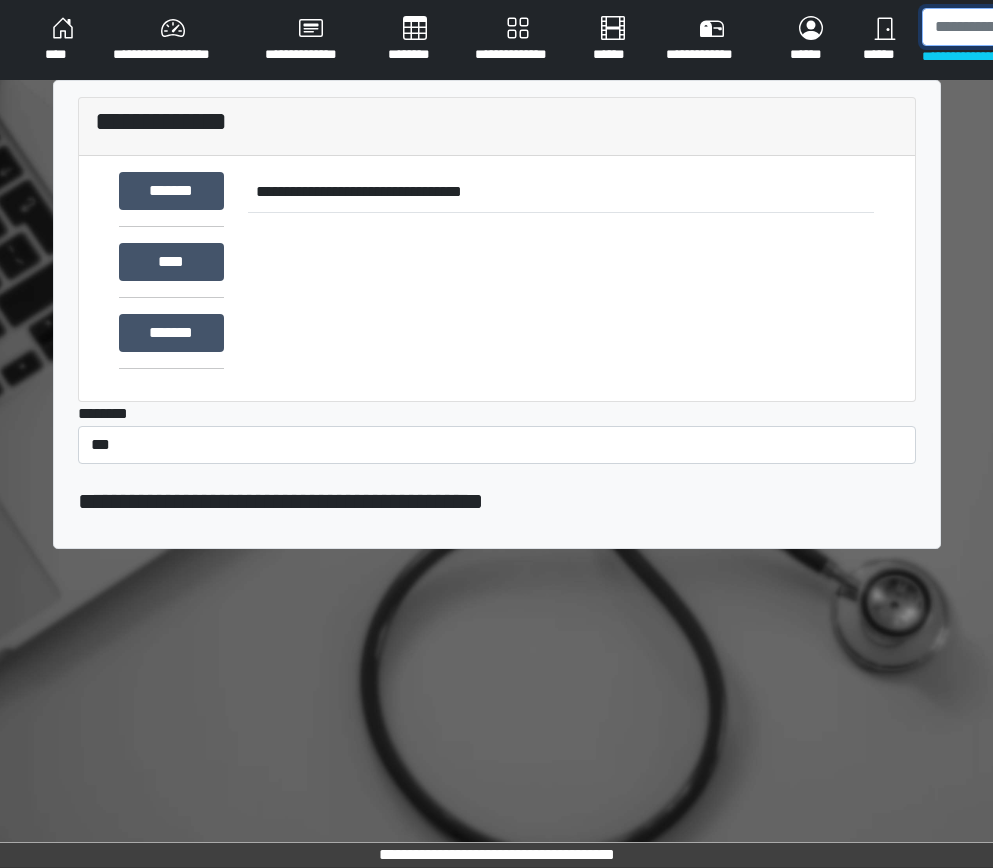 click at bounding box center (1025, 27) 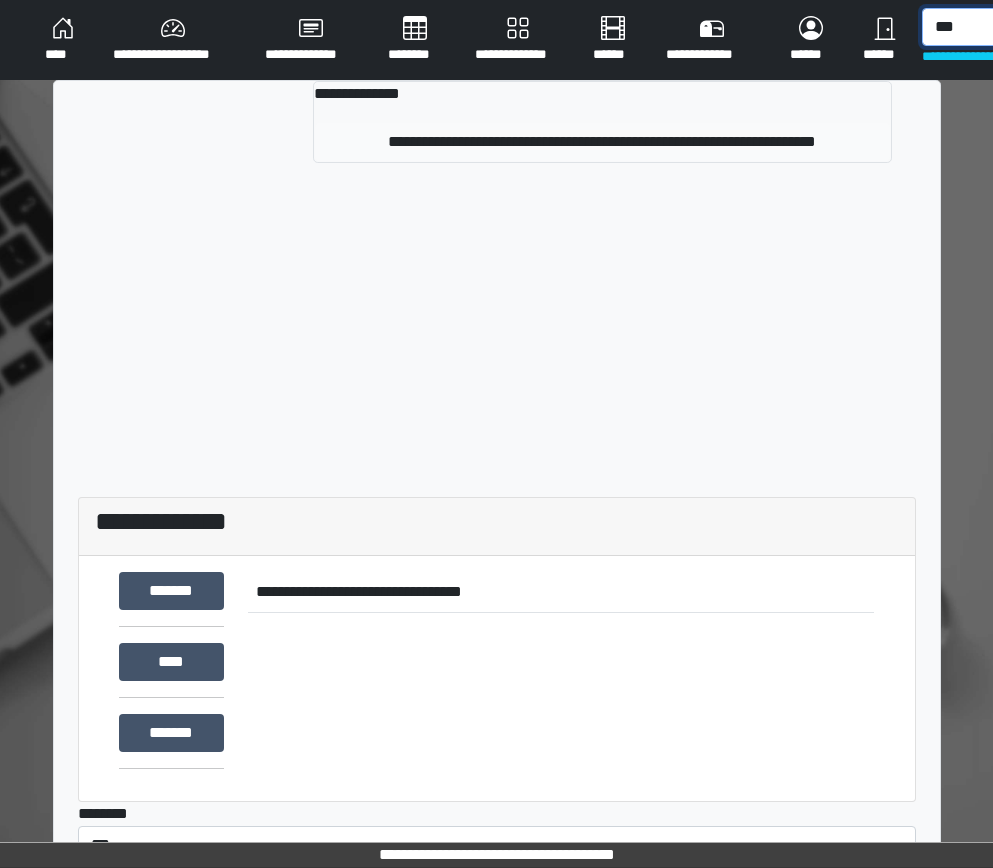 type on "***" 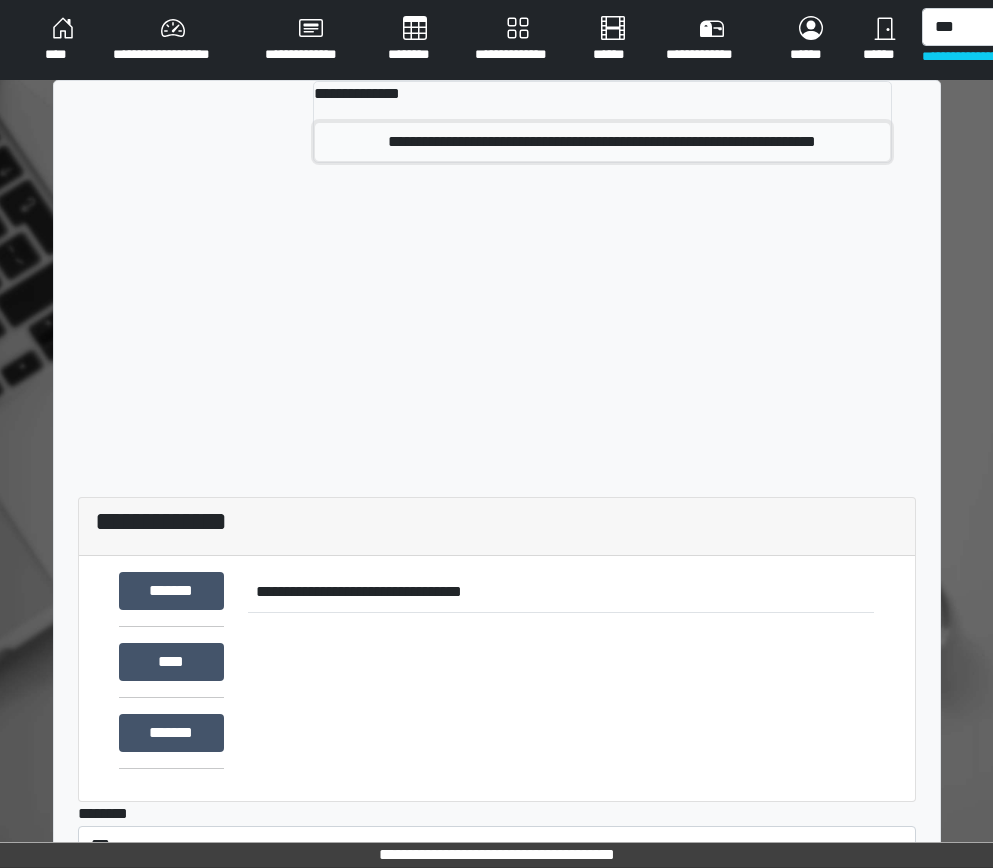 click on "**********" at bounding box center [602, 142] 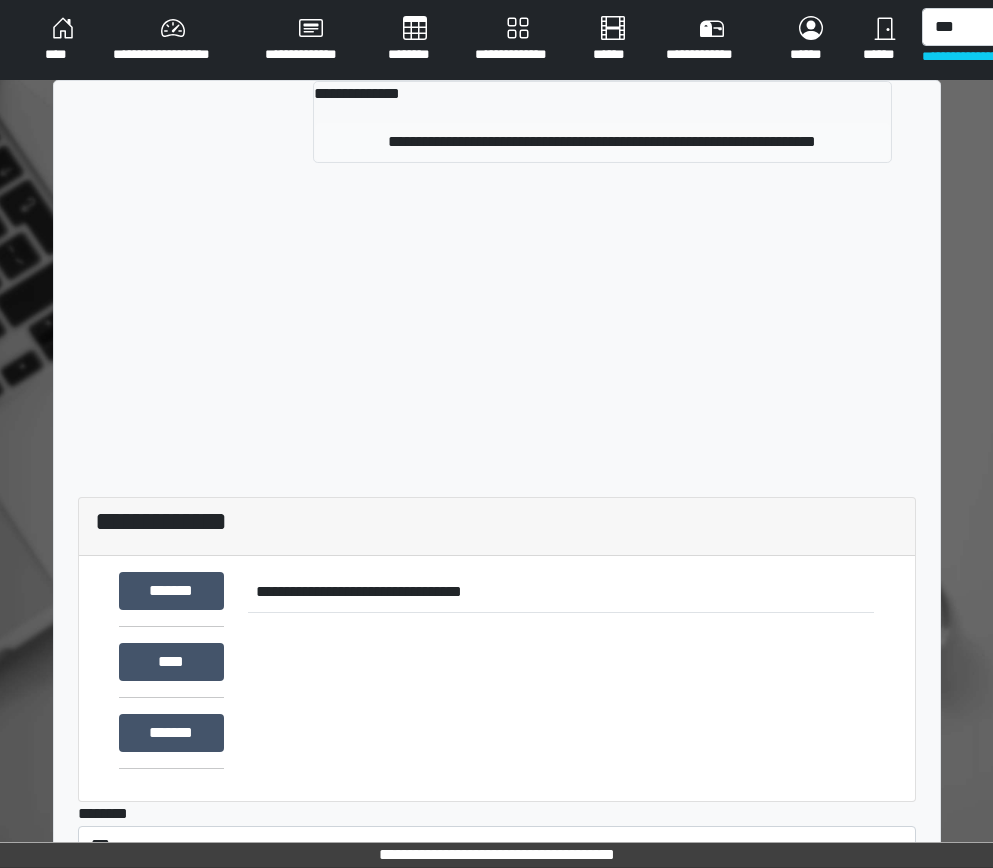 type 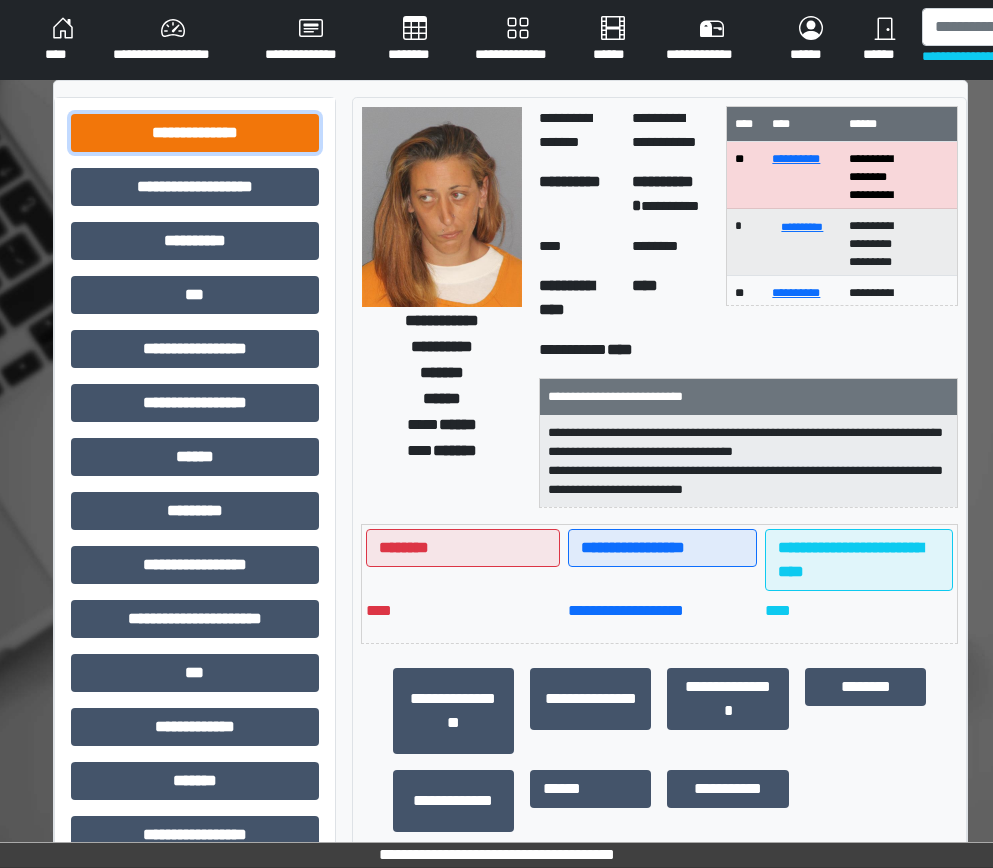 click on "**********" at bounding box center (195, 133) 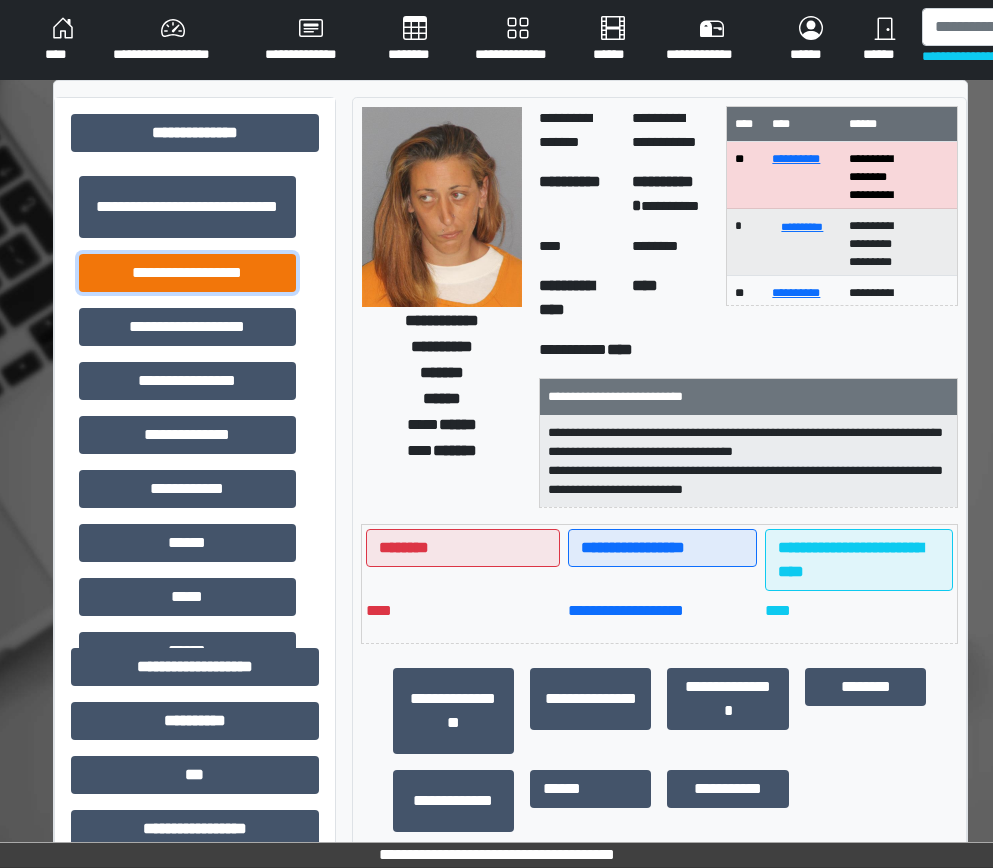 click on "**********" at bounding box center (187, 273) 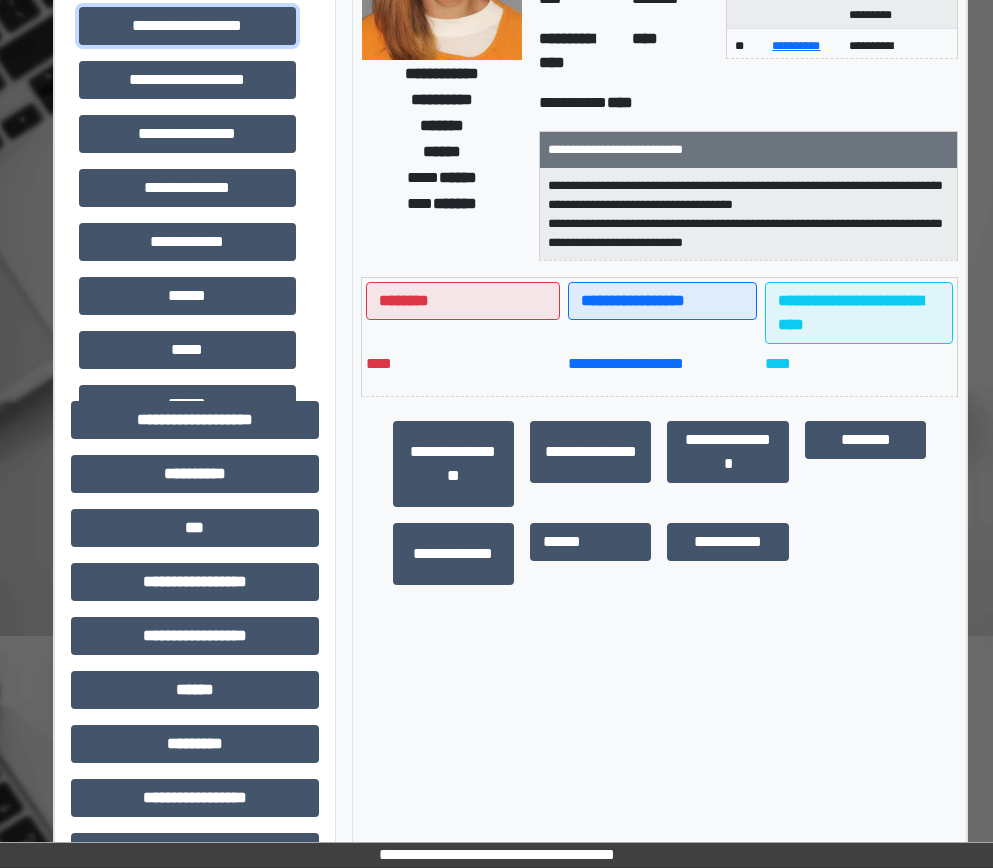 scroll, scrollTop: 500, scrollLeft: 0, axis: vertical 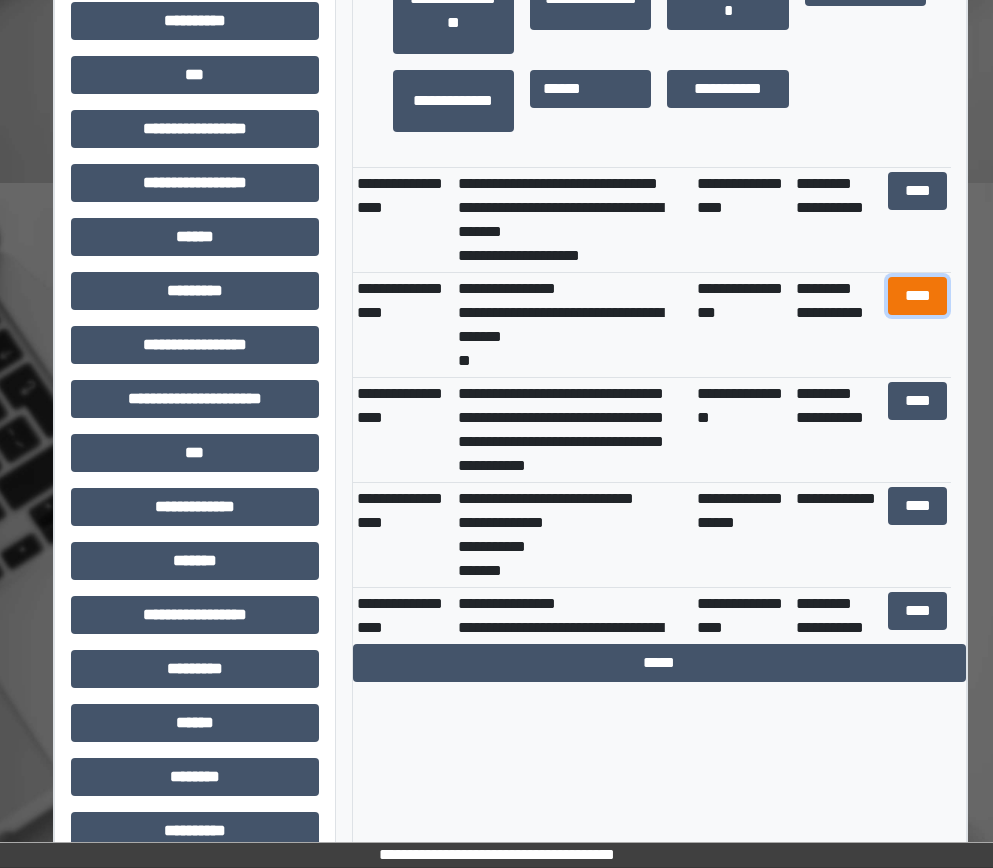 click on "****" at bounding box center (918, 296) 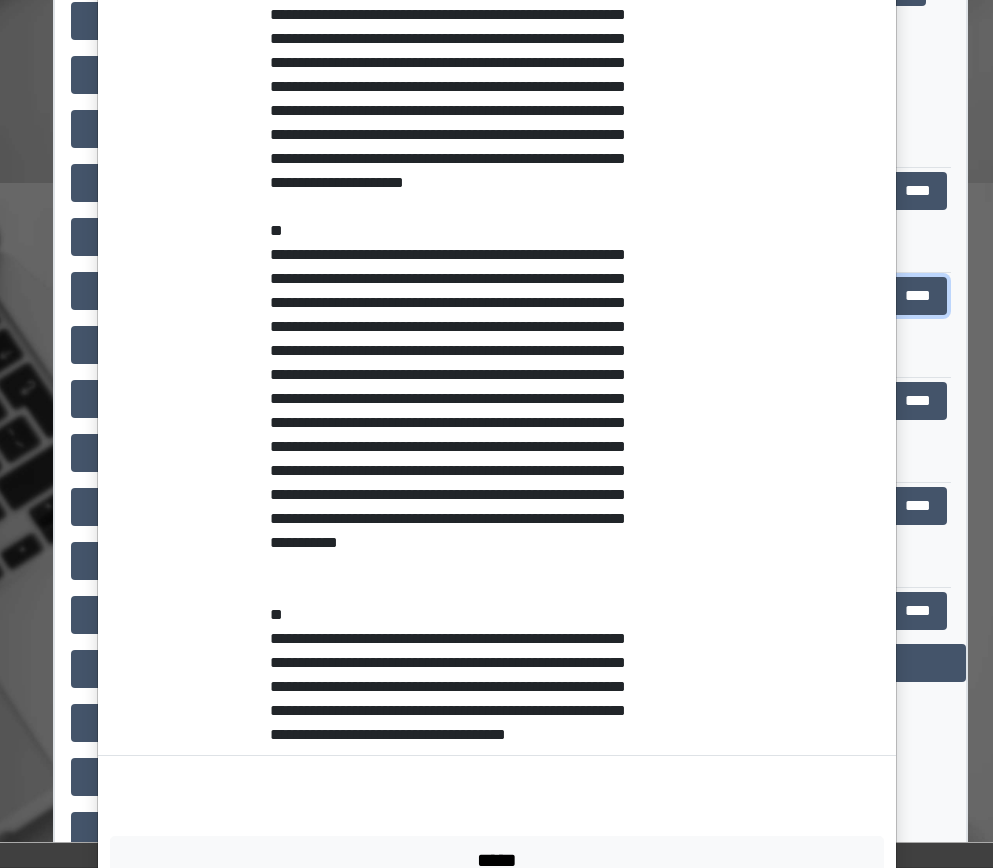 scroll, scrollTop: 1620, scrollLeft: 0, axis: vertical 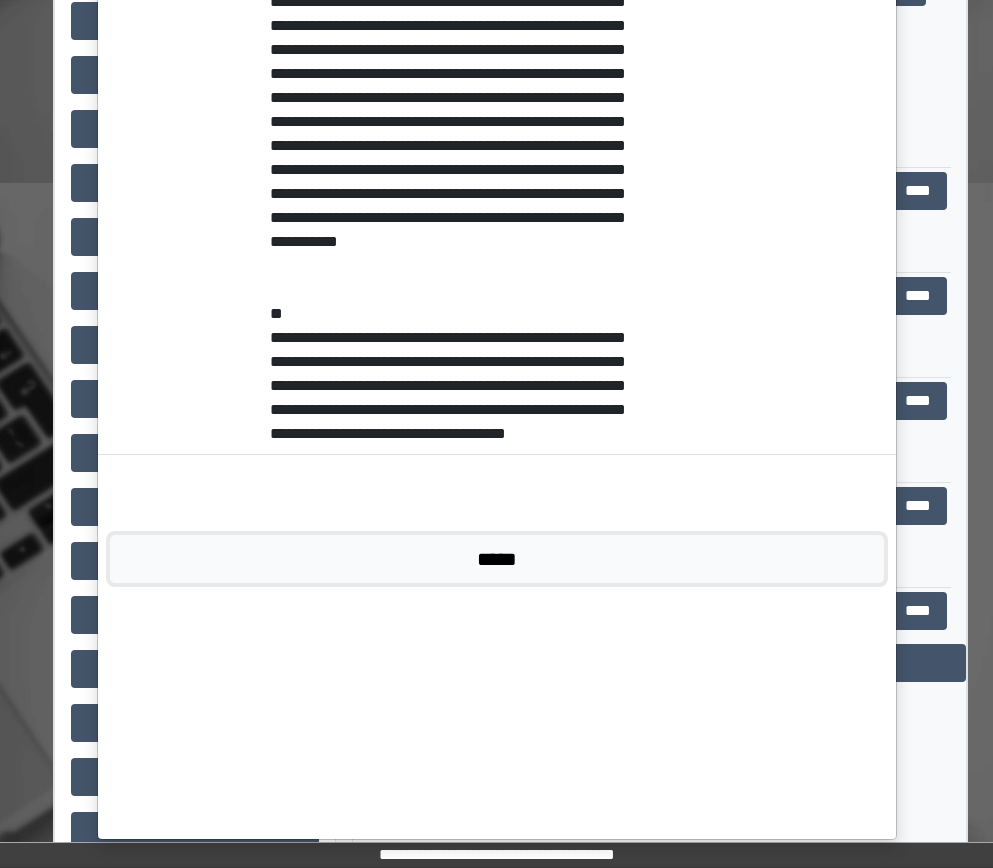click on "*****" at bounding box center [497, 559] 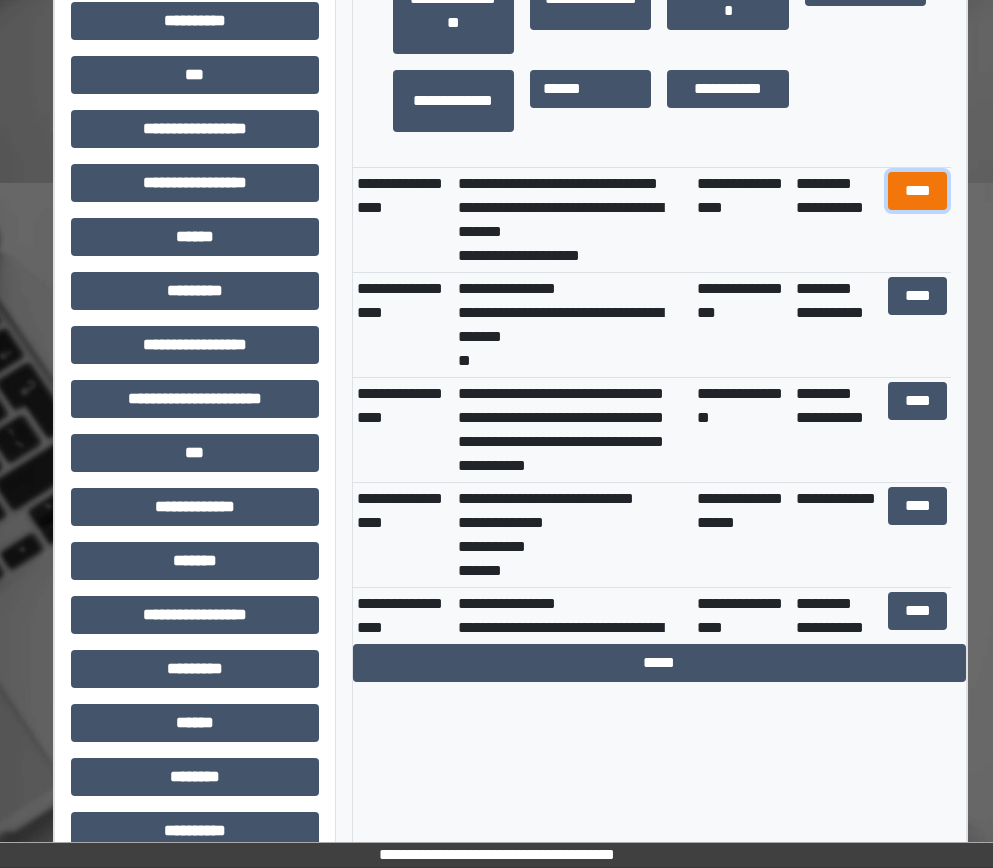 click on "****" at bounding box center (918, 191) 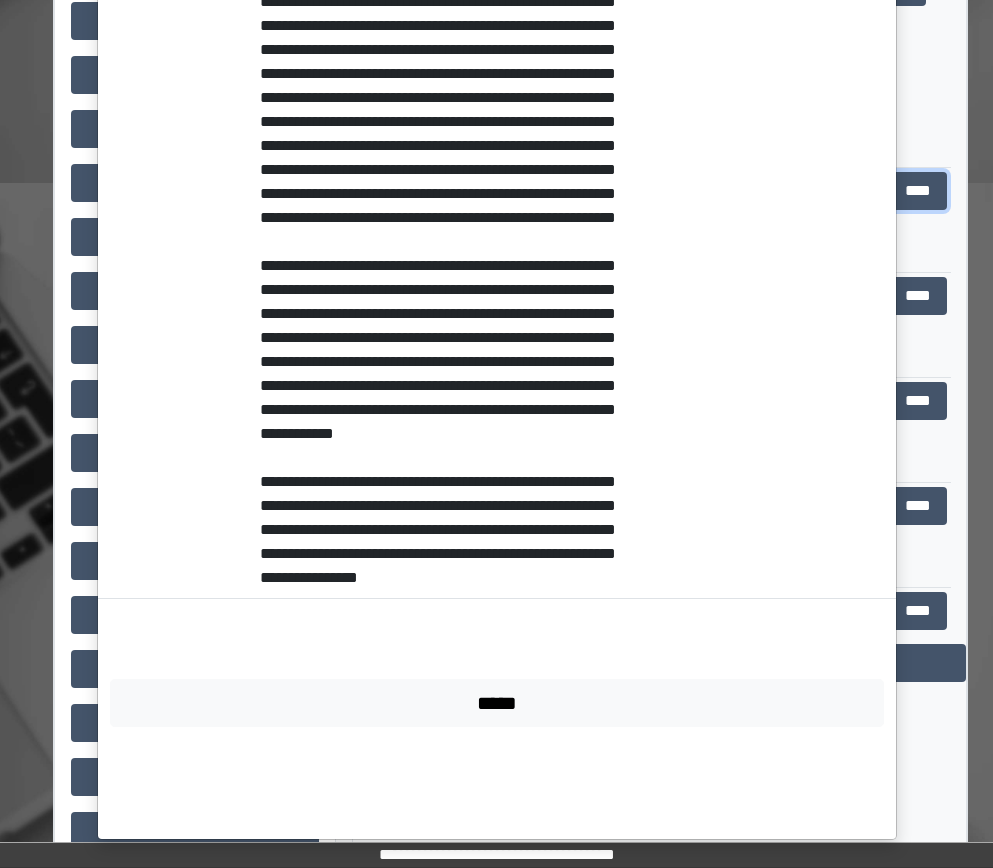 scroll, scrollTop: 540, scrollLeft: 0, axis: vertical 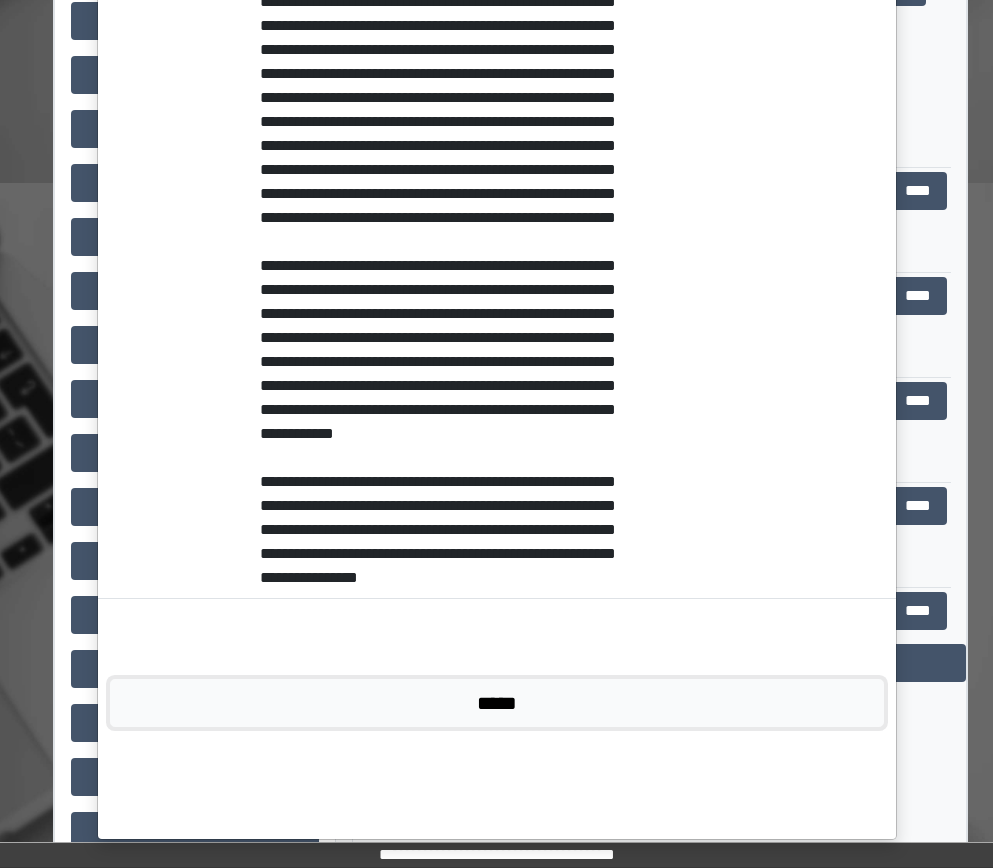 click on "*****" at bounding box center [497, 703] 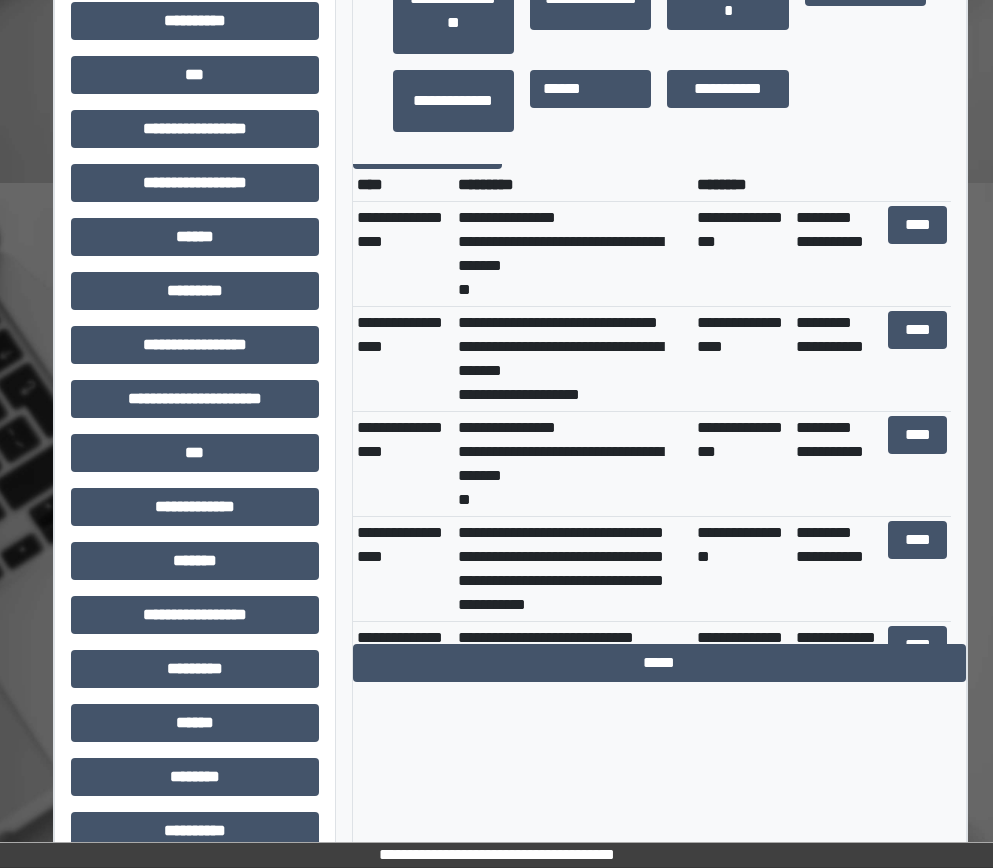 scroll, scrollTop: 0, scrollLeft: 0, axis: both 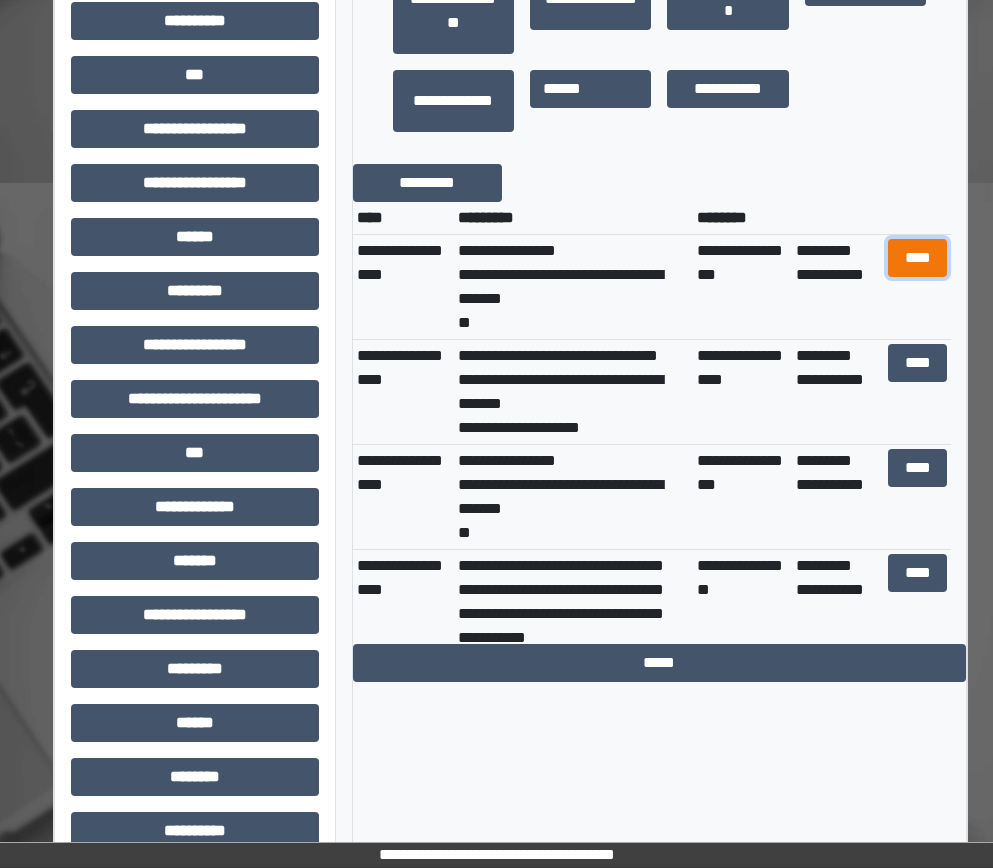 click on "****" at bounding box center [918, 258] 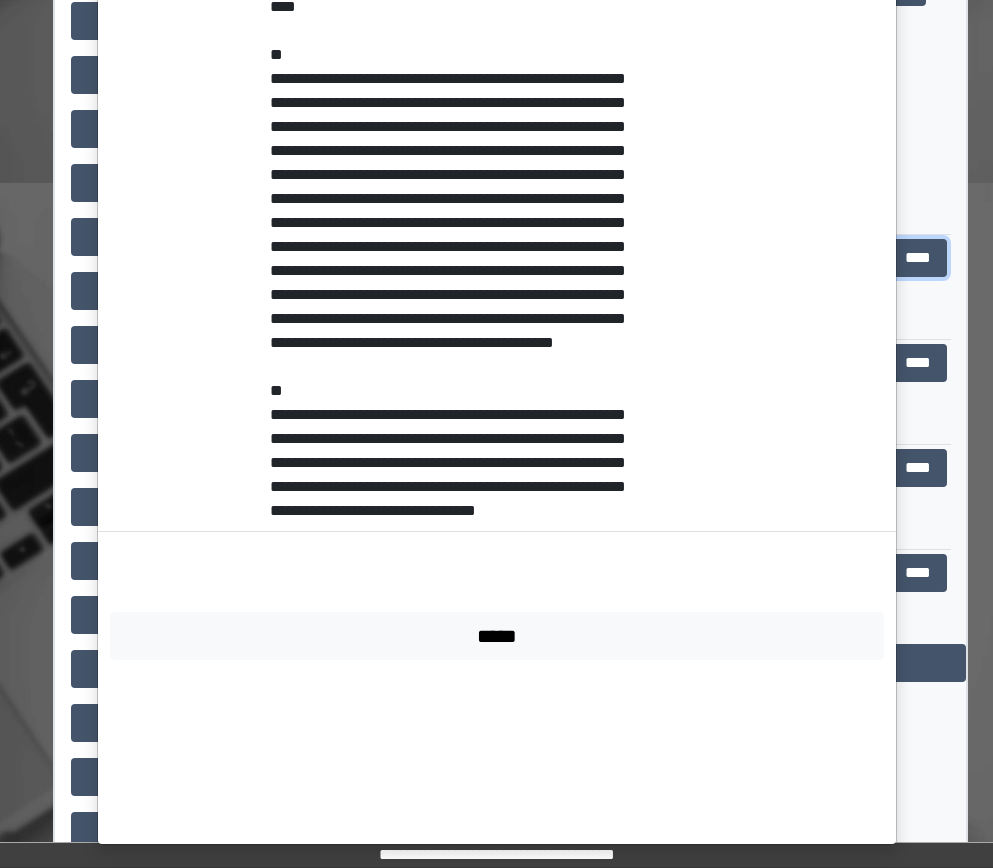 scroll, scrollTop: 1092, scrollLeft: 0, axis: vertical 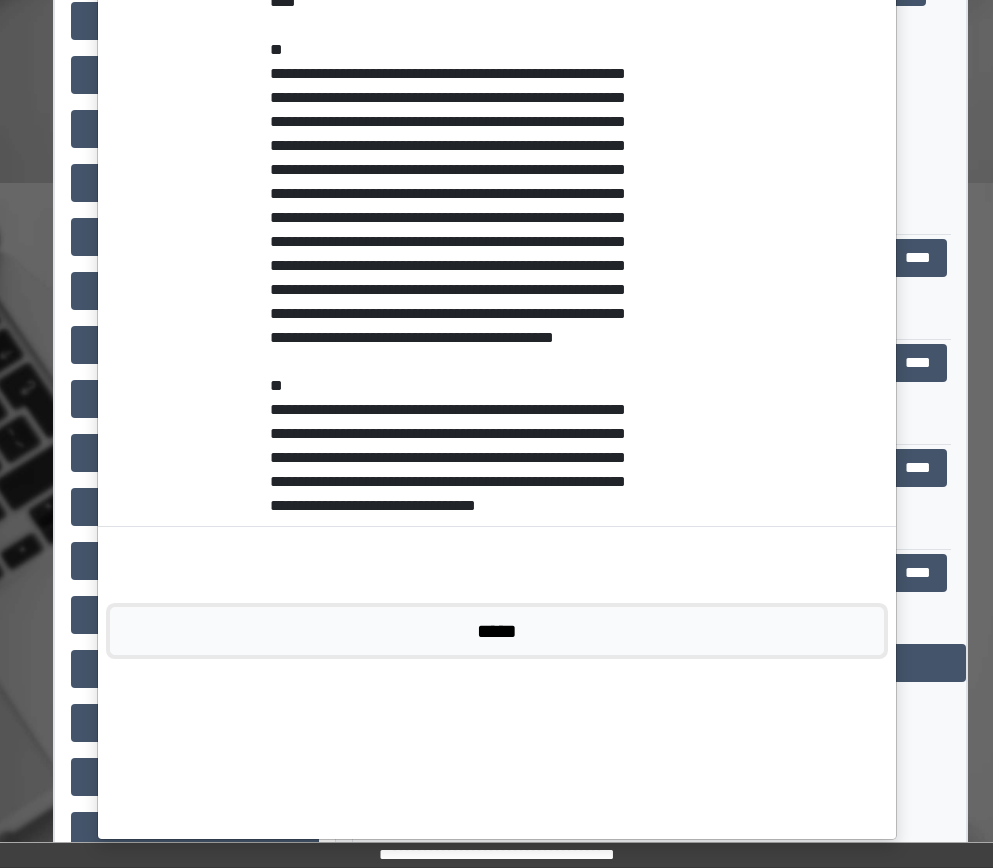 click on "*****" at bounding box center (497, 631) 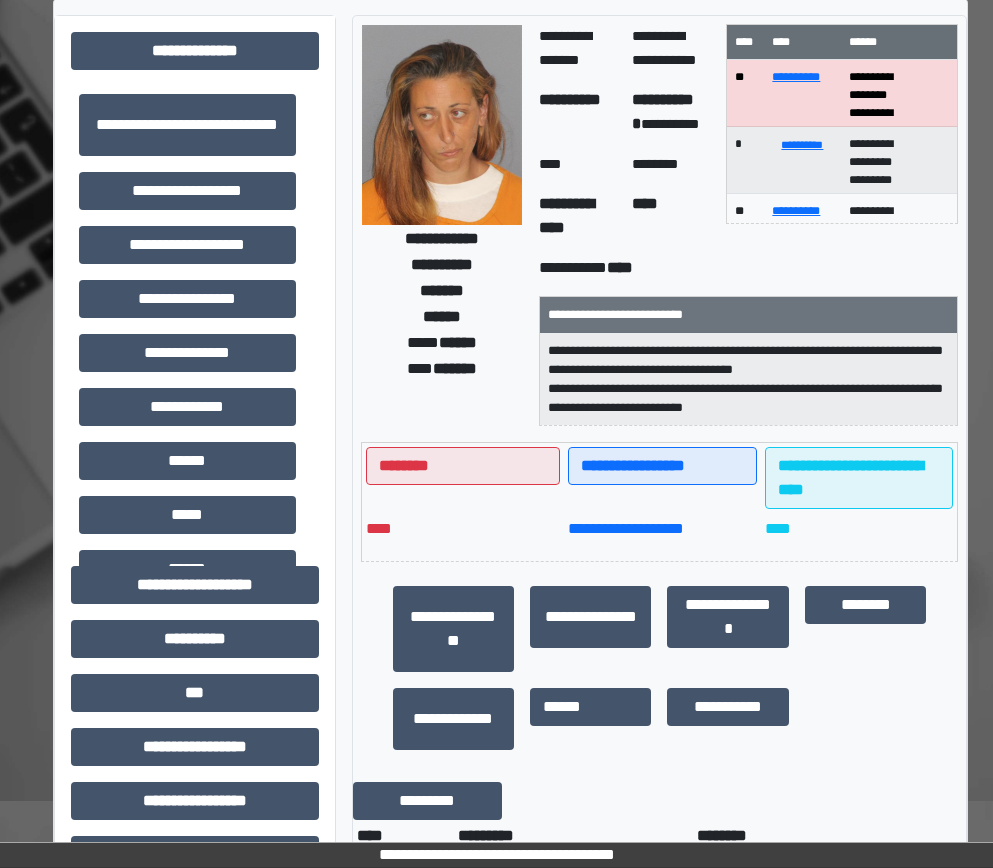 scroll, scrollTop: 0, scrollLeft: 0, axis: both 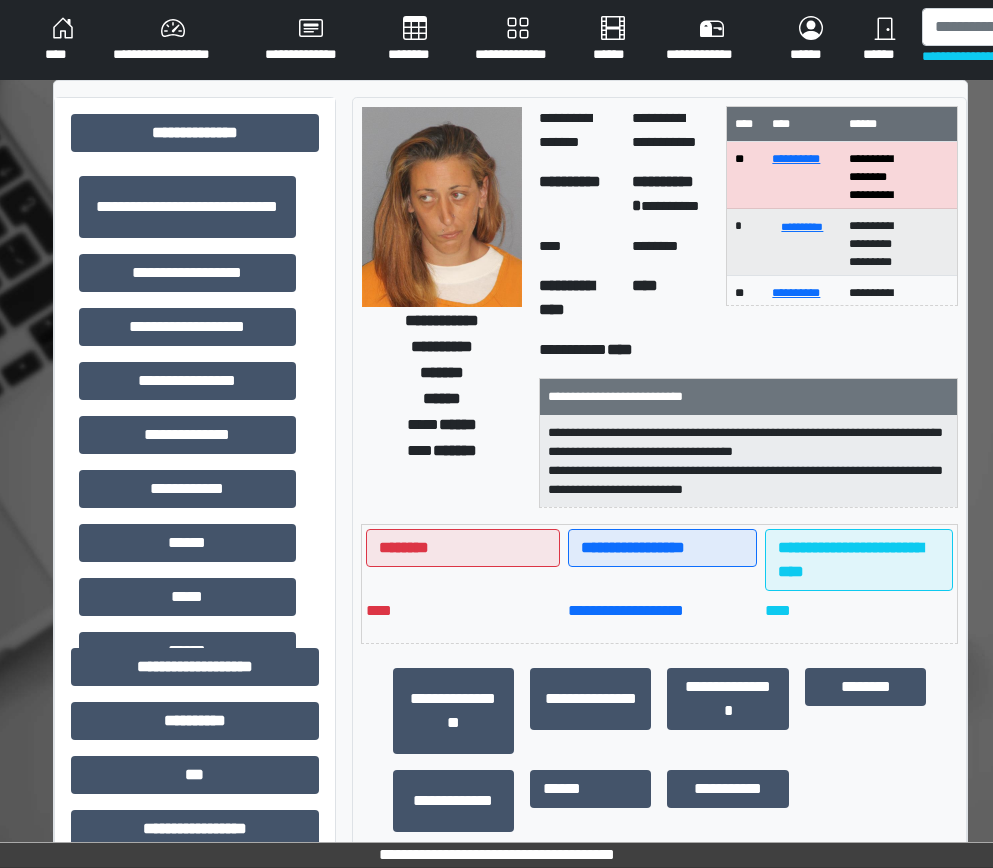 click on "****" at bounding box center (63, 40) 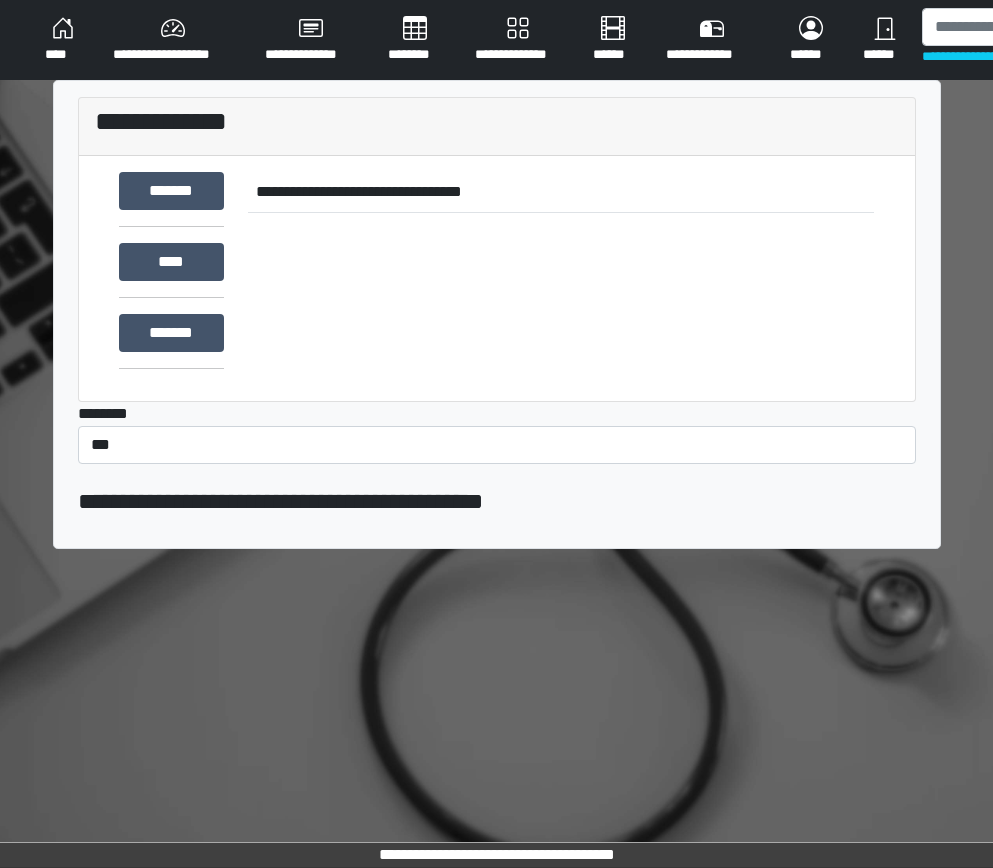 scroll, scrollTop: 0, scrollLeft: 0, axis: both 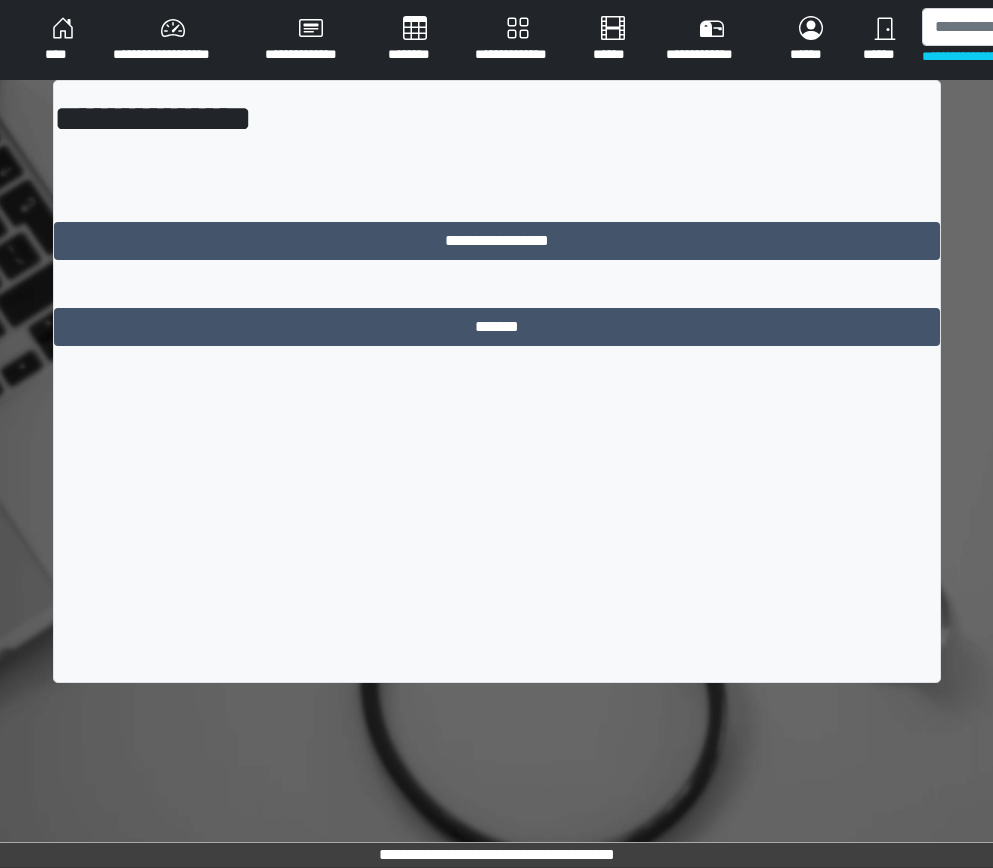 click on "********" at bounding box center [415, 40] 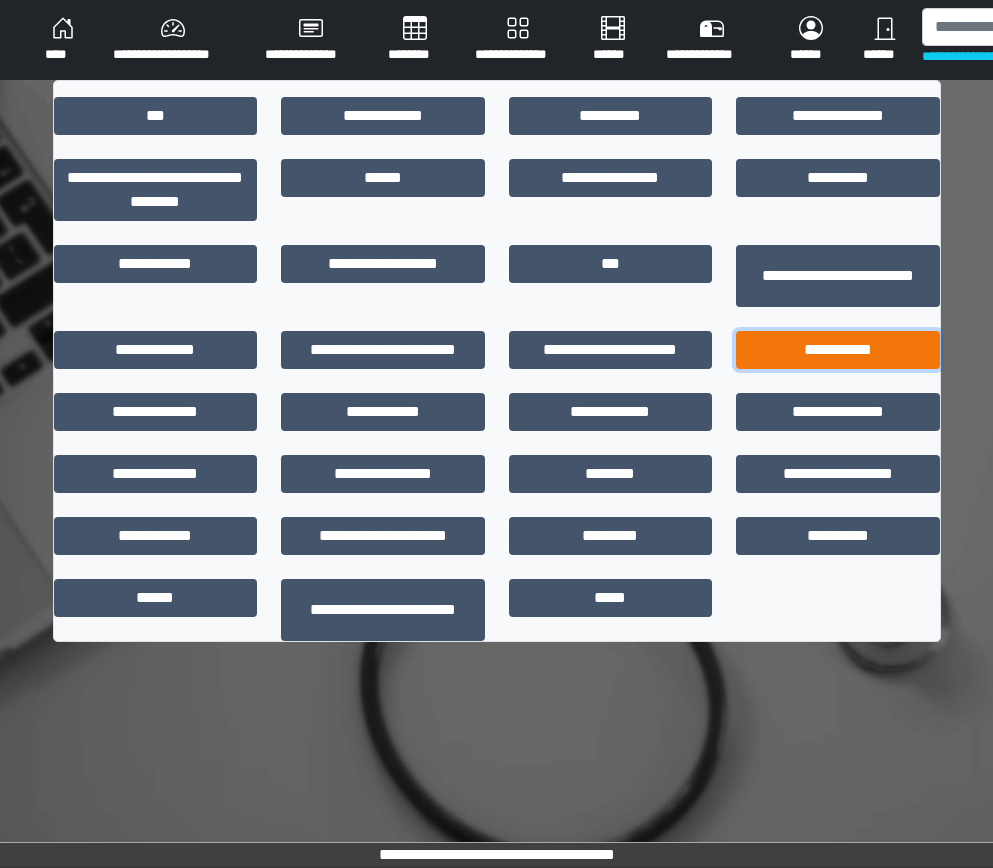 click on "**********" at bounding box center [838, 350] 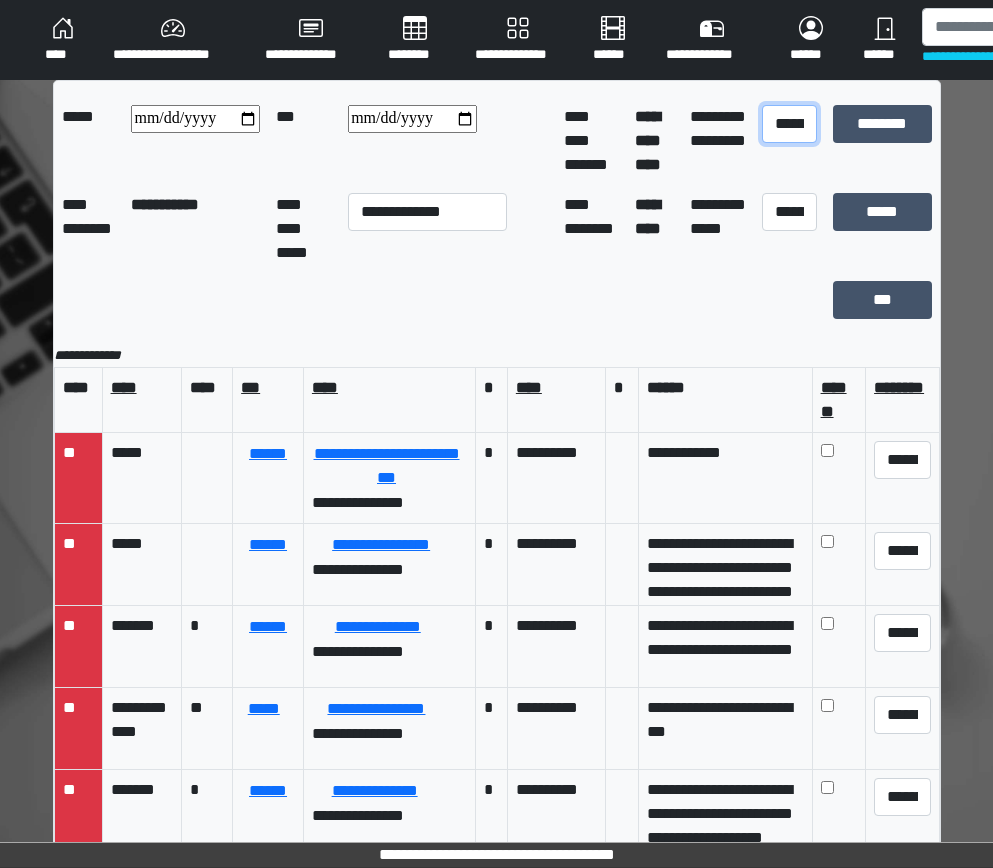 click on "**********" at bounding box center (789, 124) 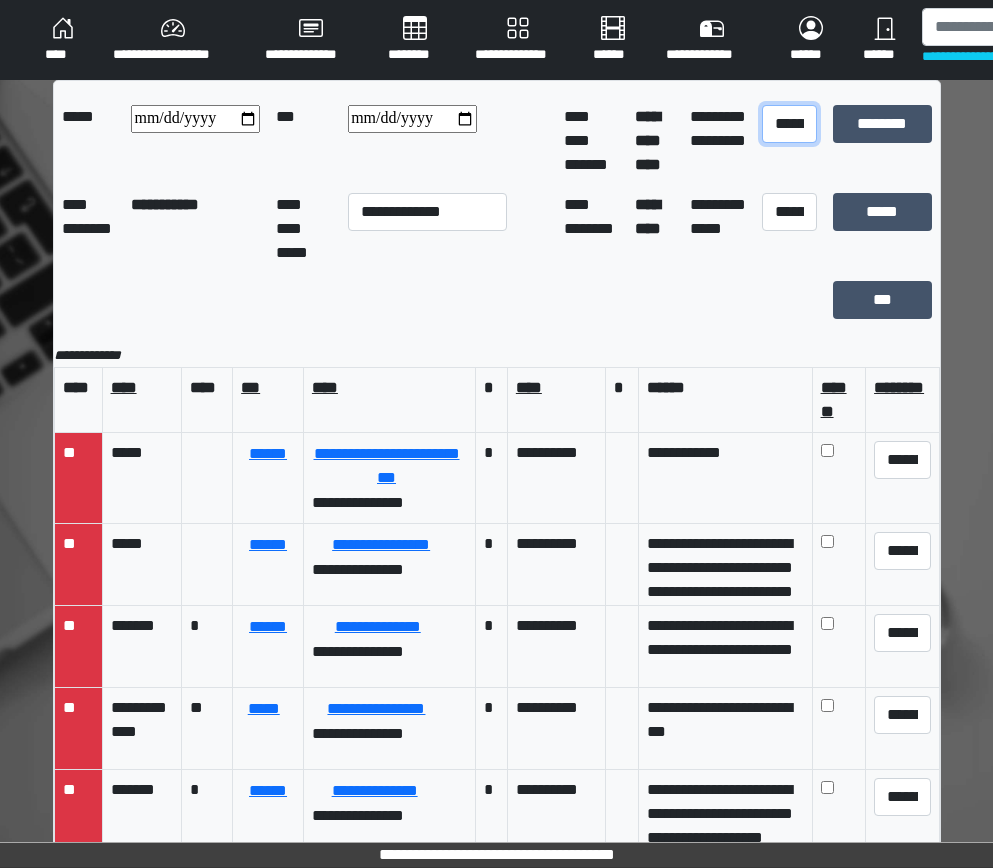 select on "*" 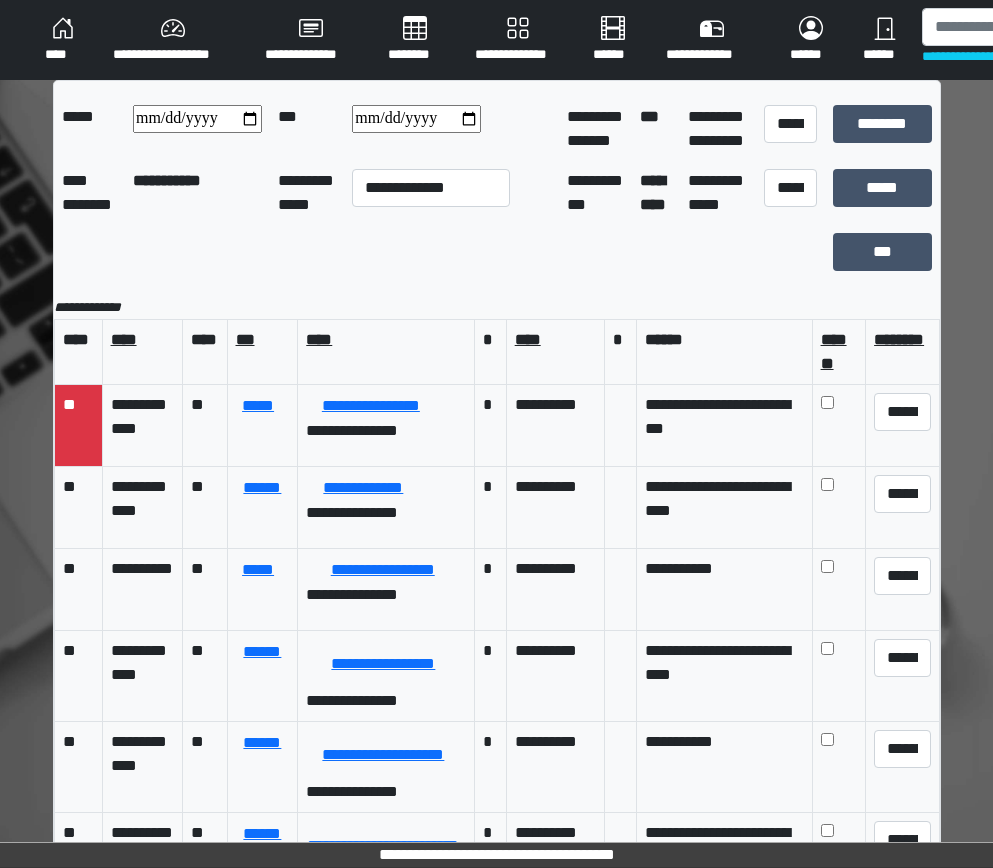 click at bounding box center [416, 119] 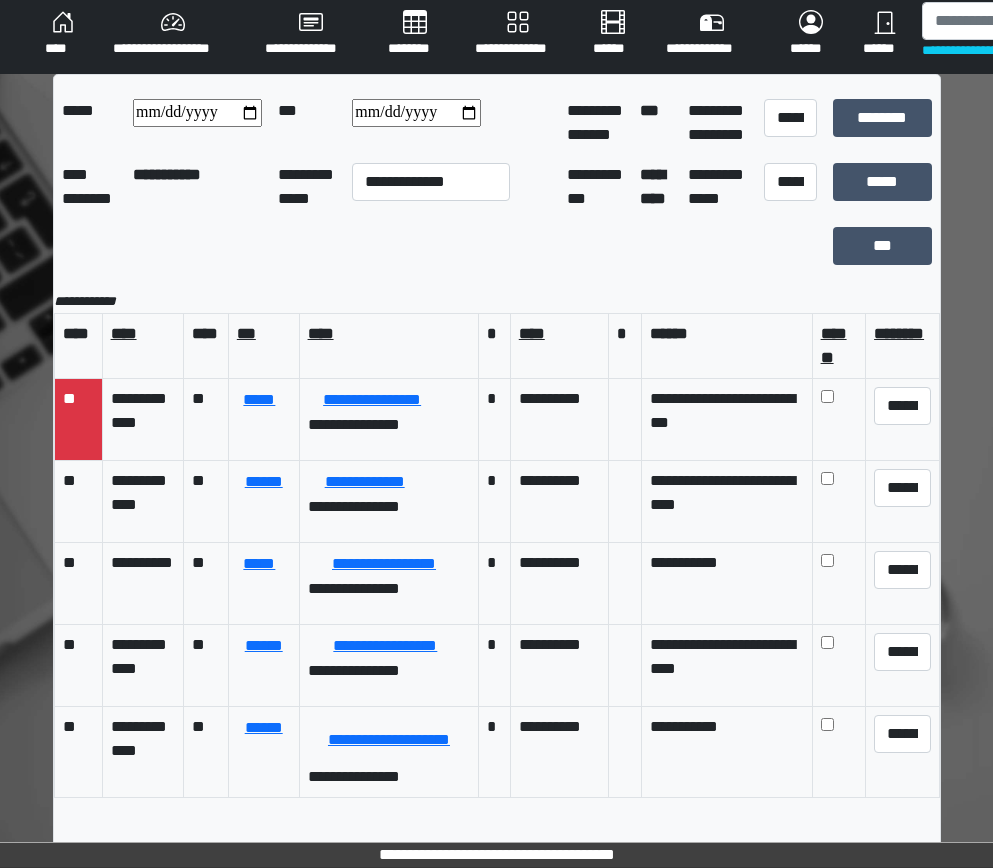 scroll, scrollTop: 15, scrollLeft: 0, axis: vertical 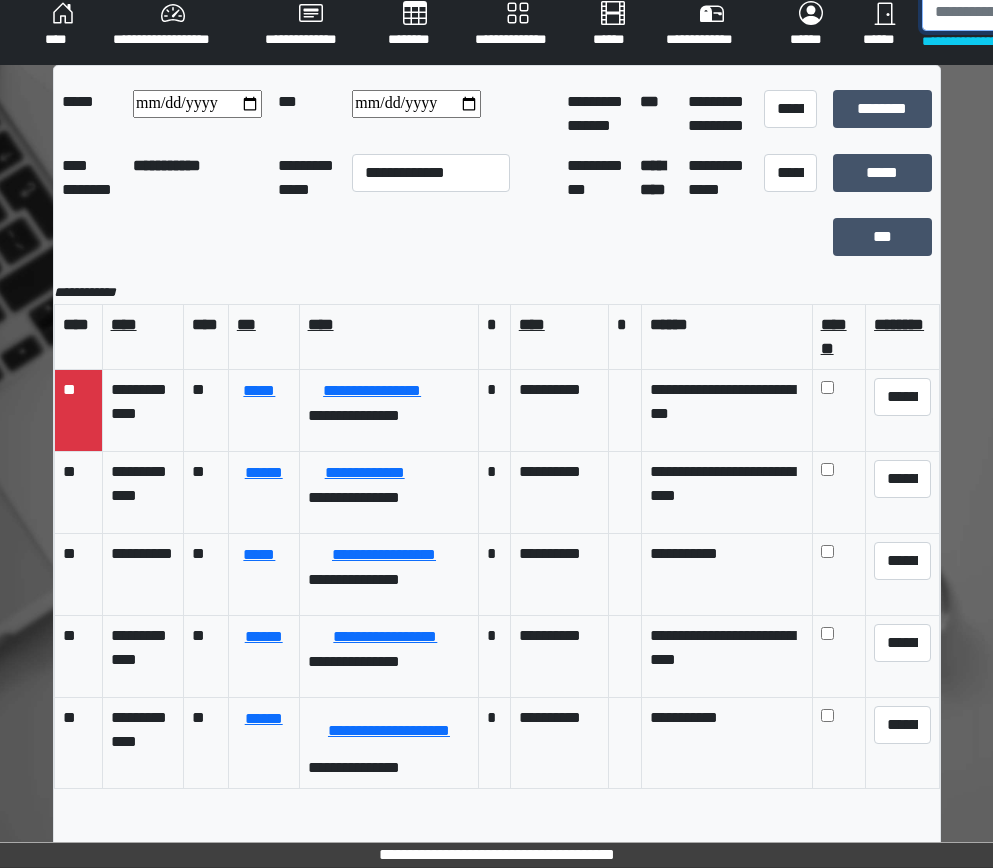 click at bounding box center (1025, 12) 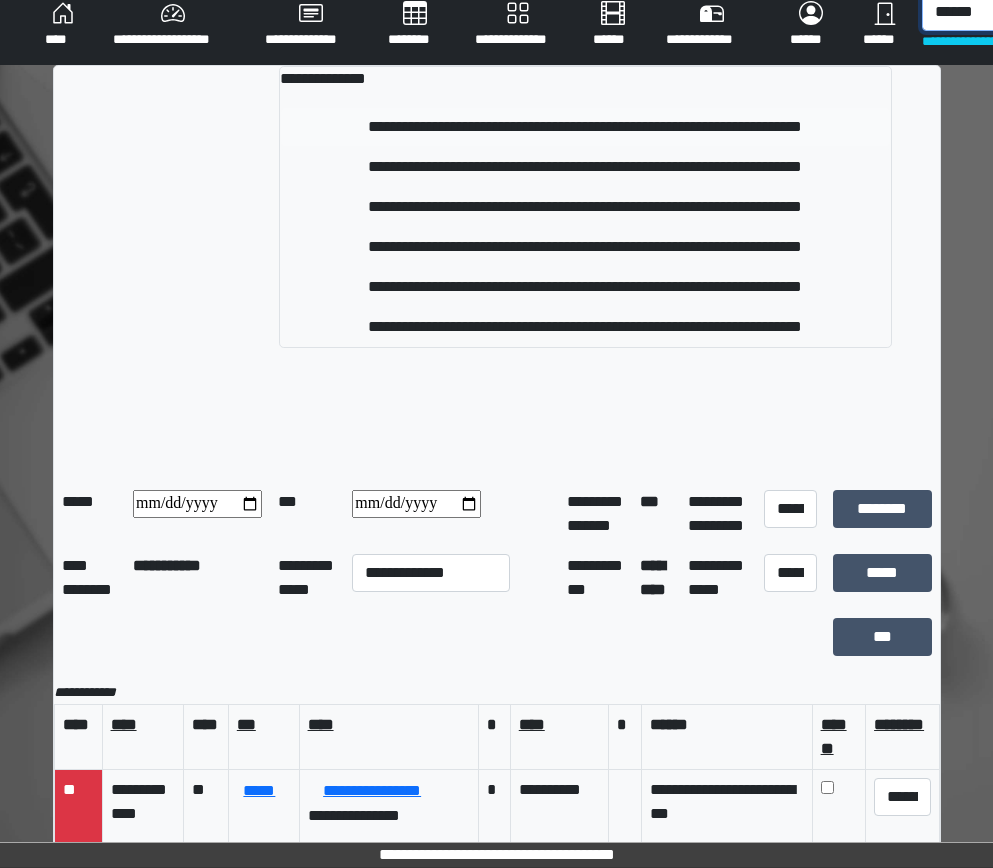 type on "******" 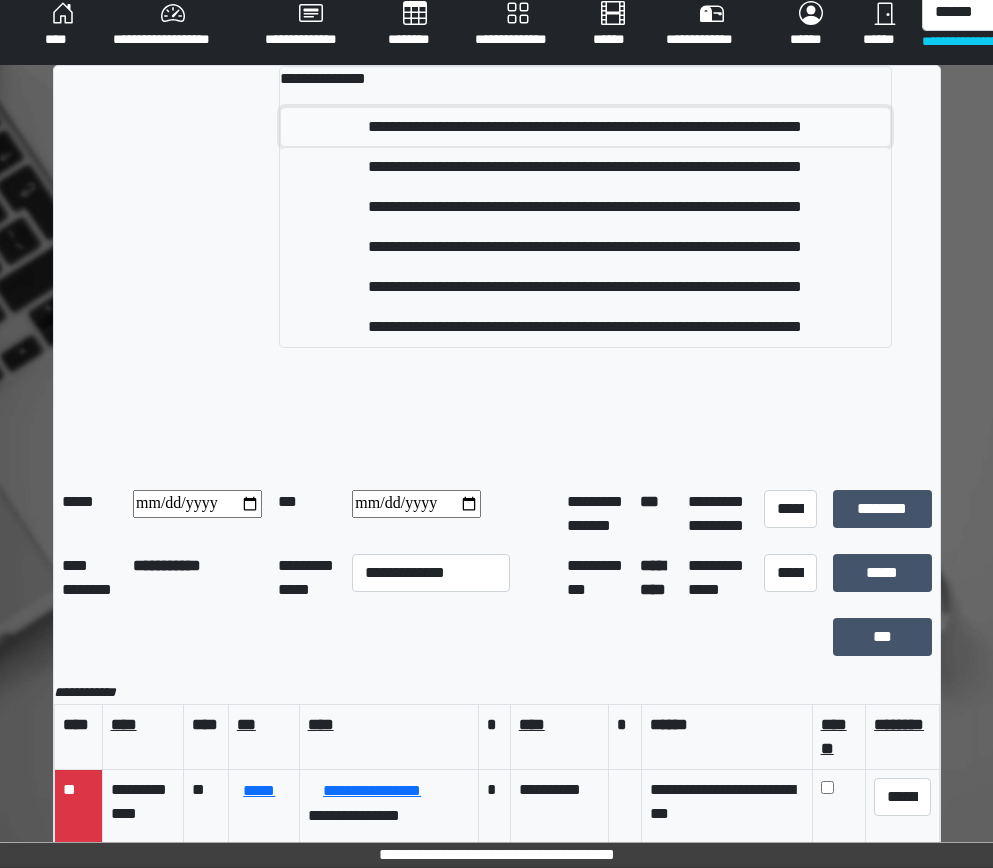 click on "**********" at bounding box center (585, 127) 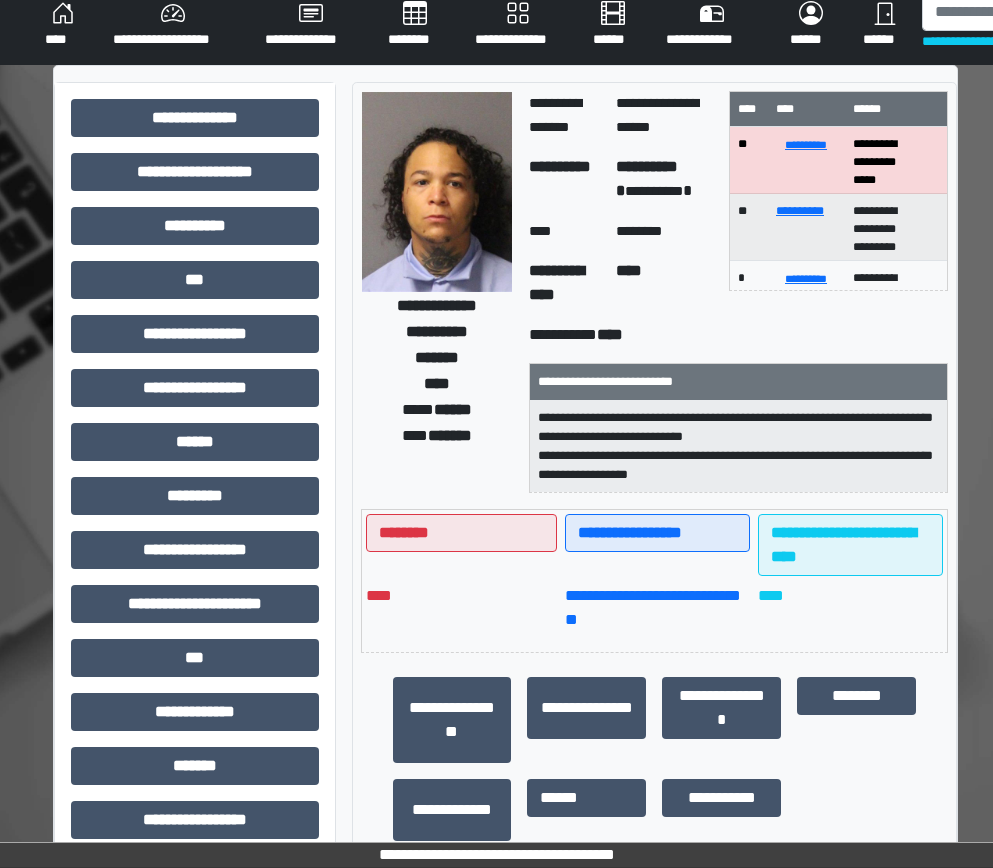 scroll, scrollTop: 0, scrollLeft: 0, axis: both 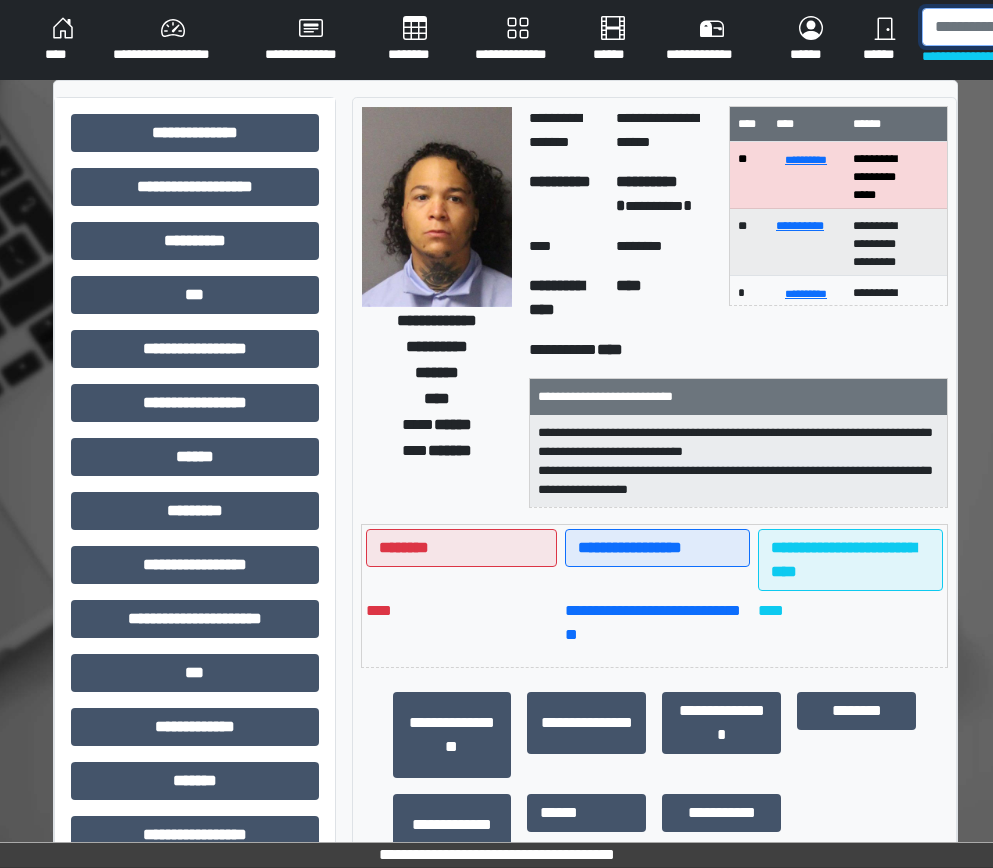 click at bounding box center [1025, 27] 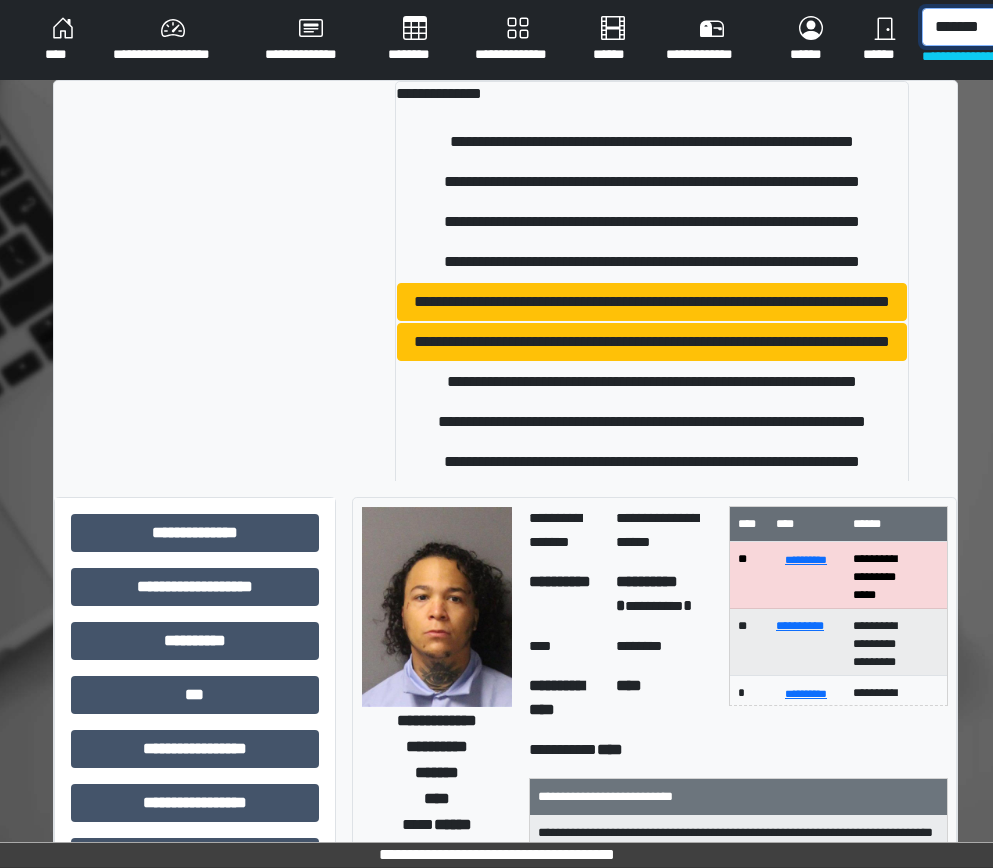 scroll, scrollTop: 0, scrollLeft: 3, axis: horizontal 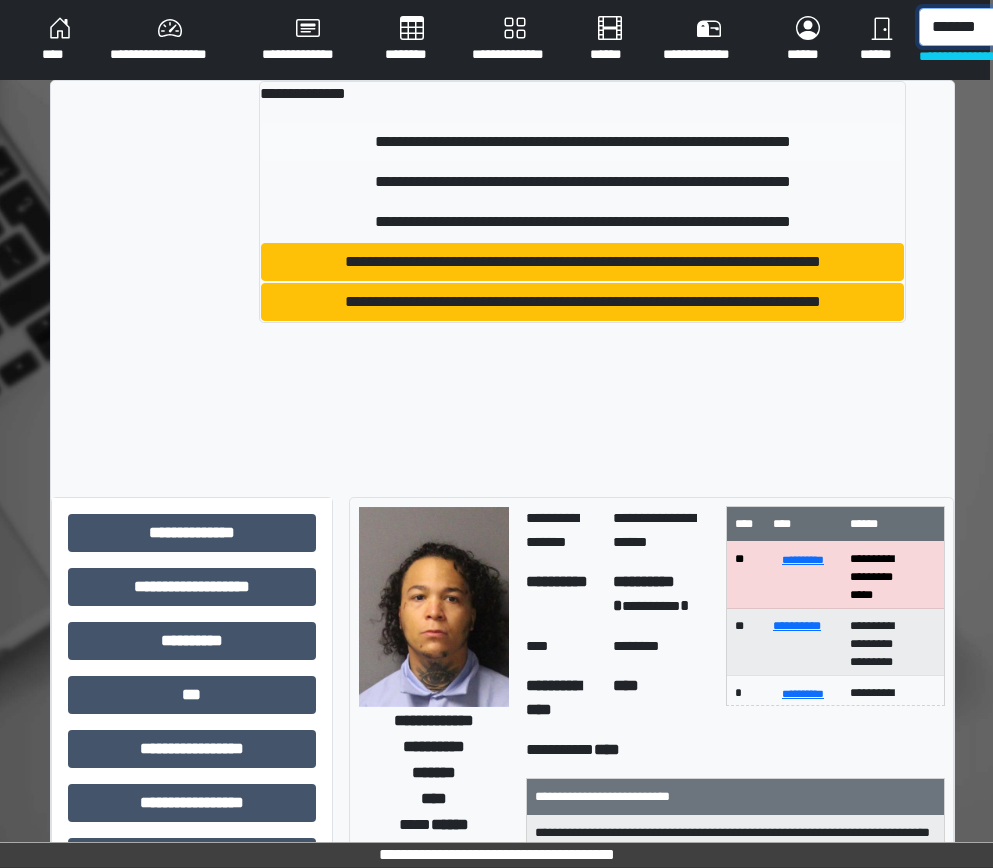 type on "*******" 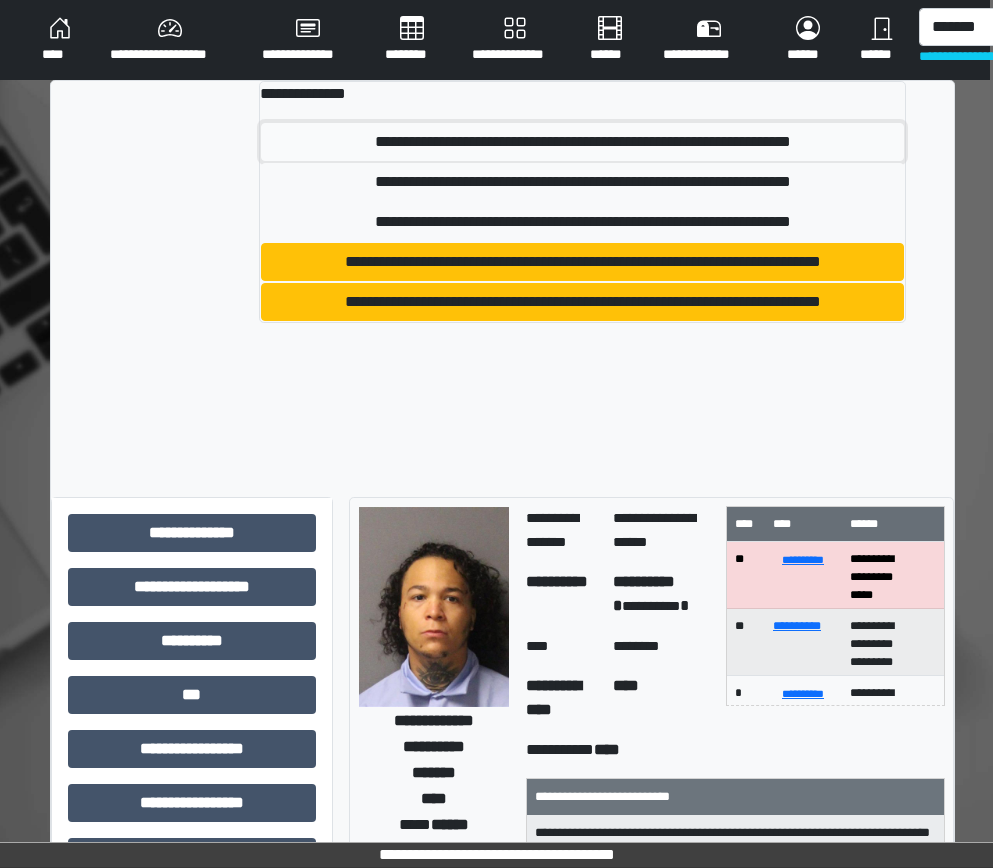 click on "**********" at bounding box center [582, 142] 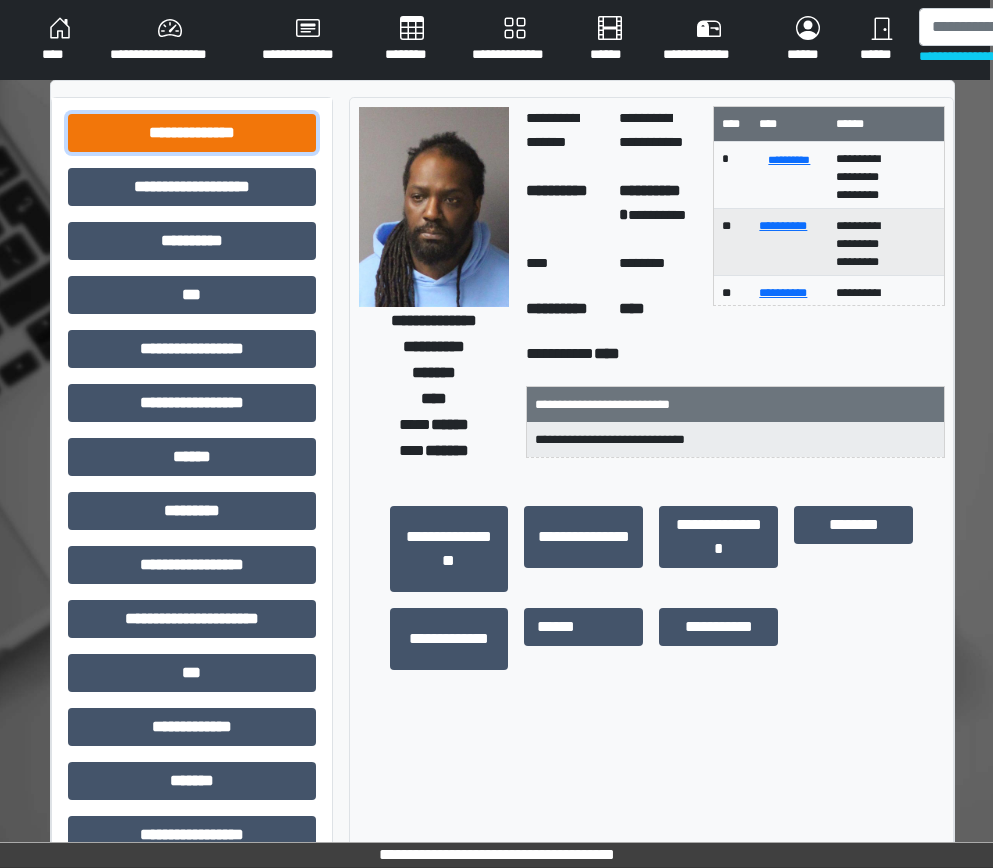 click on "**********" at bounding box center [192, 133] 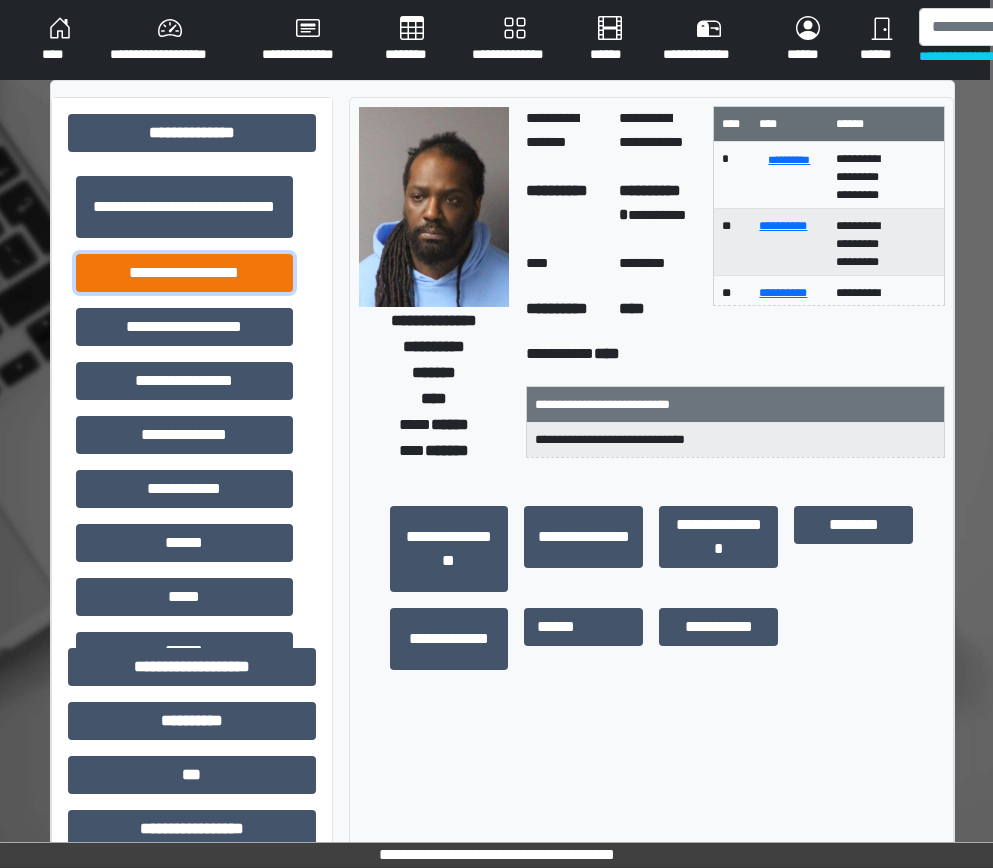 click on "**********" at bounding box center (184, 273) 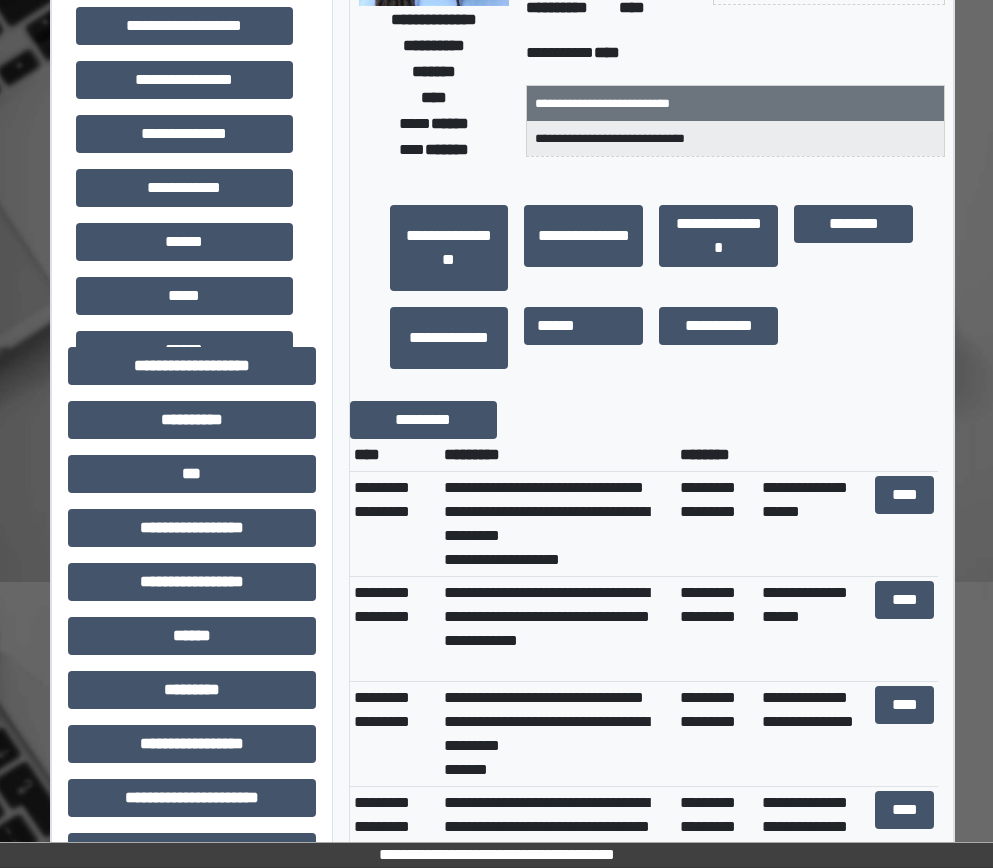 scroll, scrollTop: 500, scrollLeft: 3, axis: both 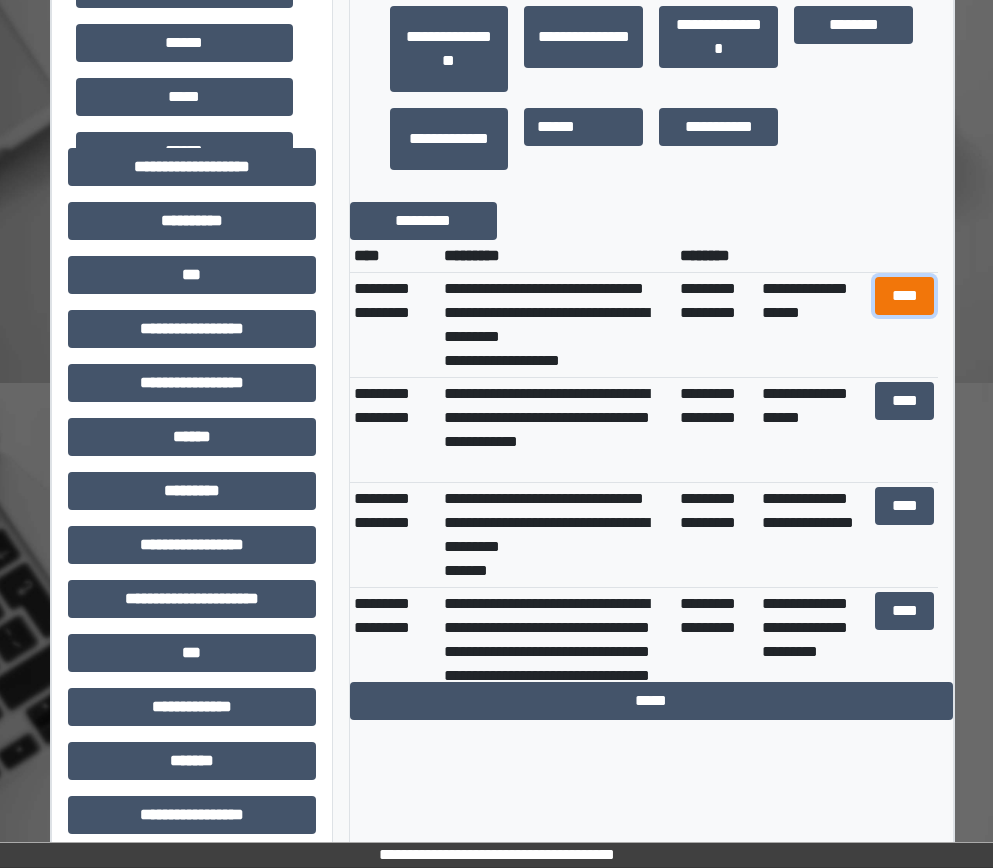 click on "****" at bounding box center (905, 296) 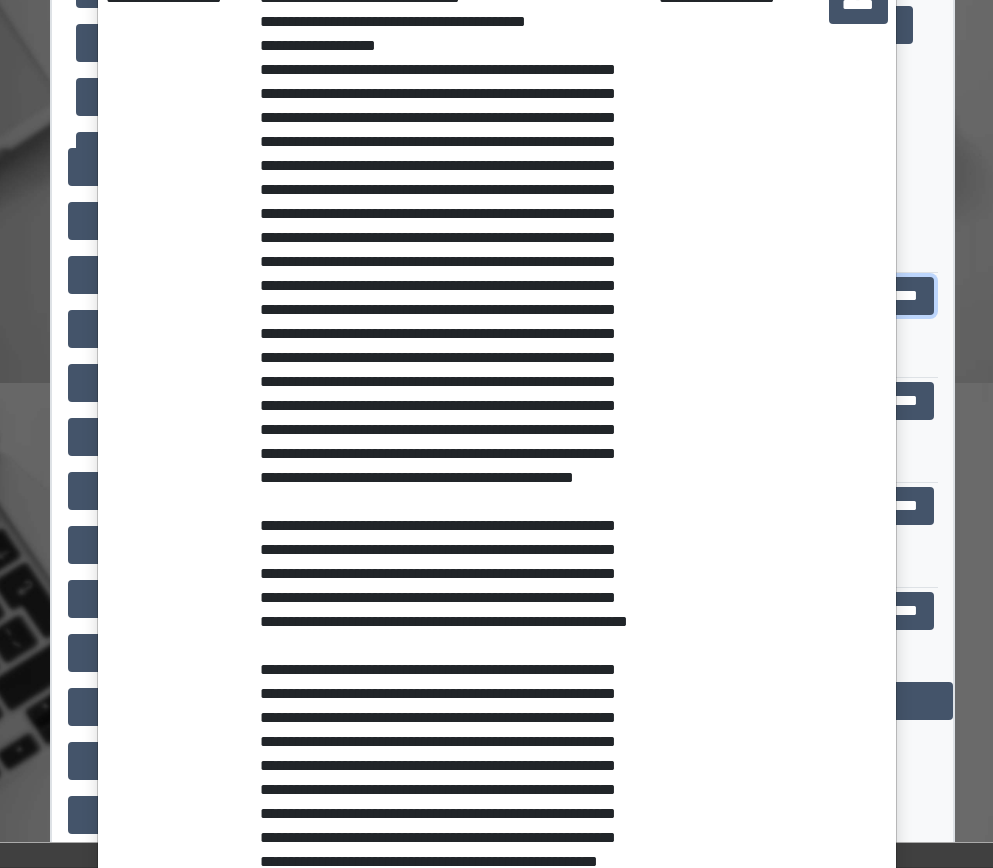 scroll, scrollTop: 0, scrollLeft: 0, axis: both 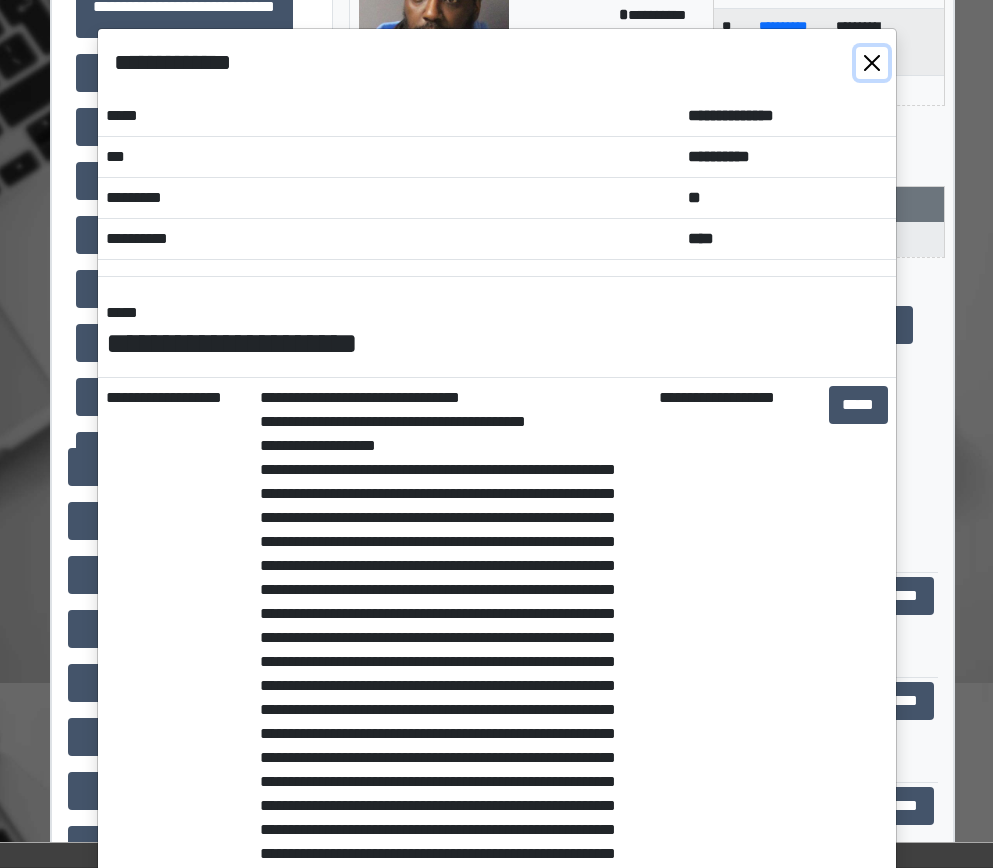 click at bounding box center [872, 63] 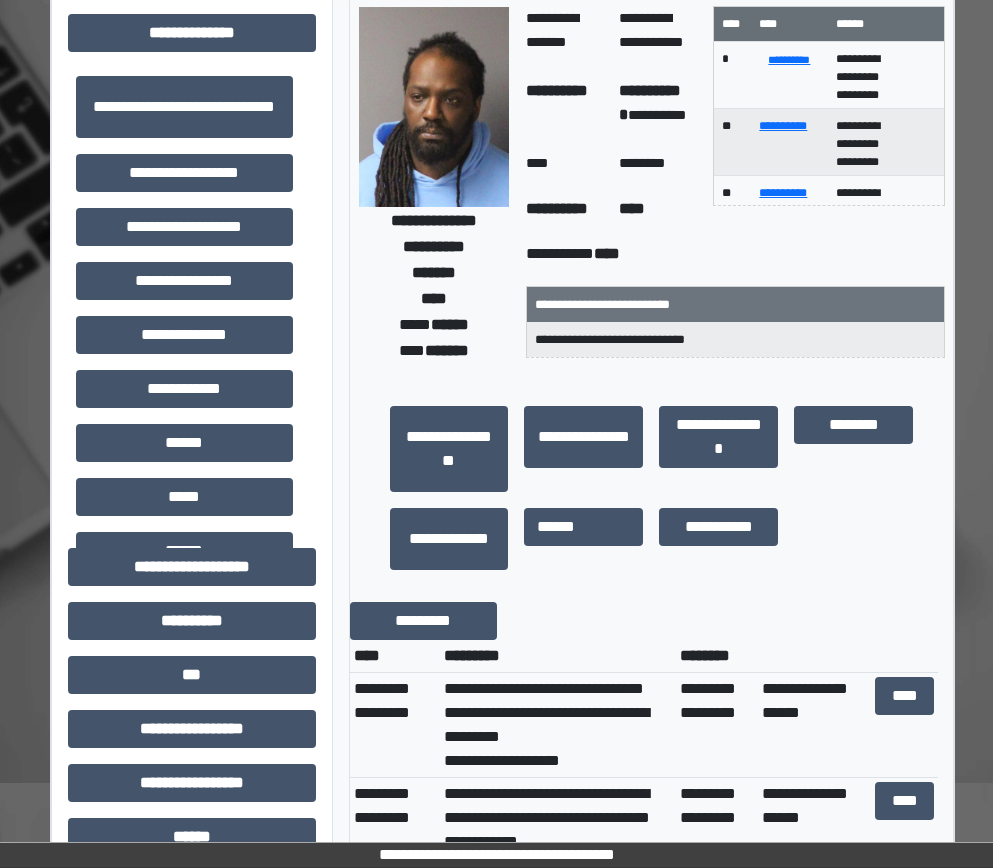 scroll, scrollTop: 0, scrollLeft: 3, axis: horizontal 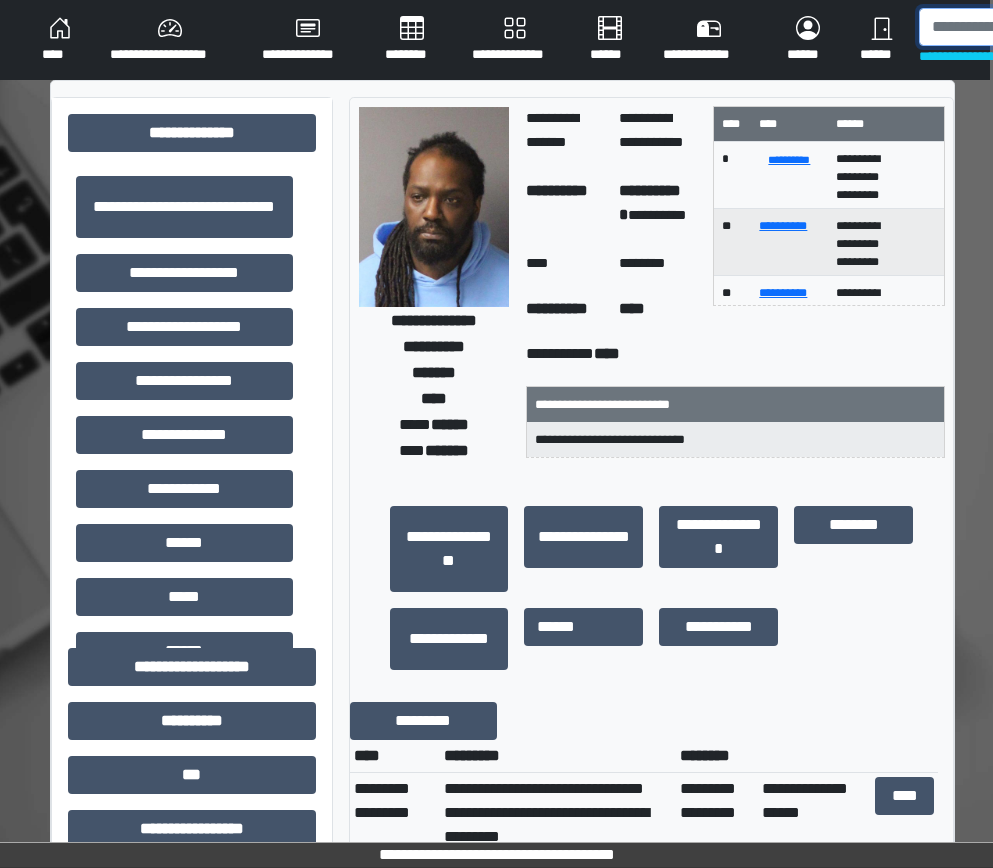 click at bounding box center [1022, 27] 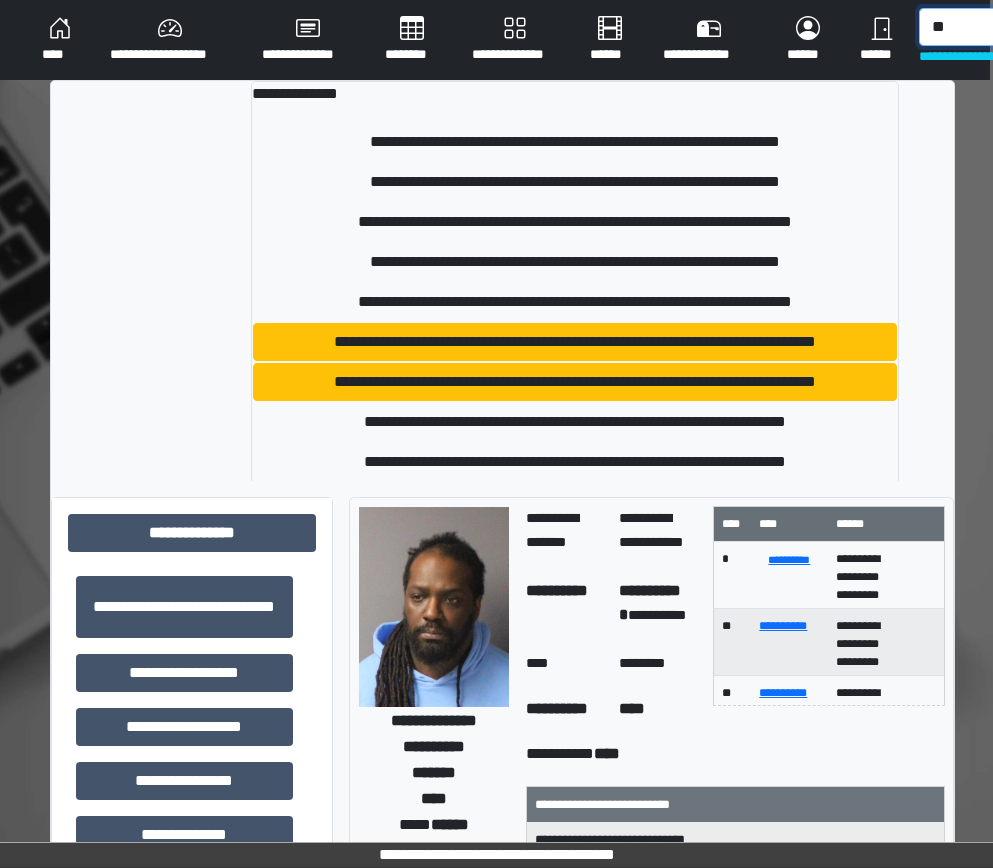 type on "*" 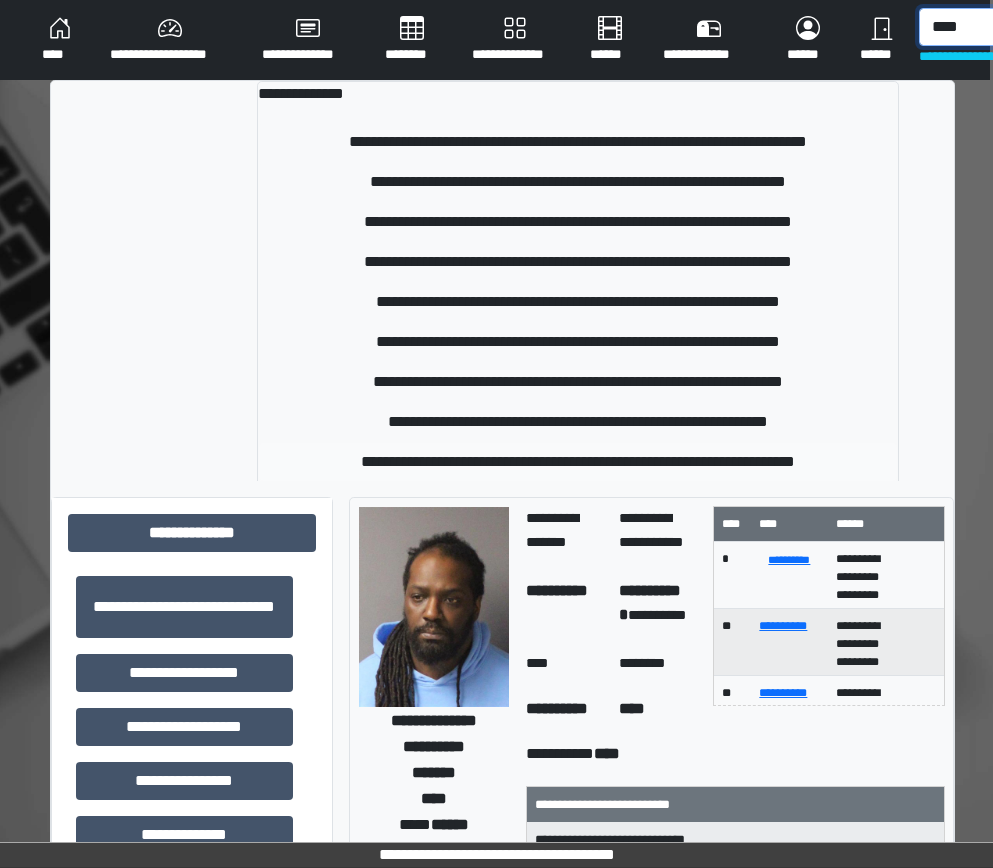 type on "****" 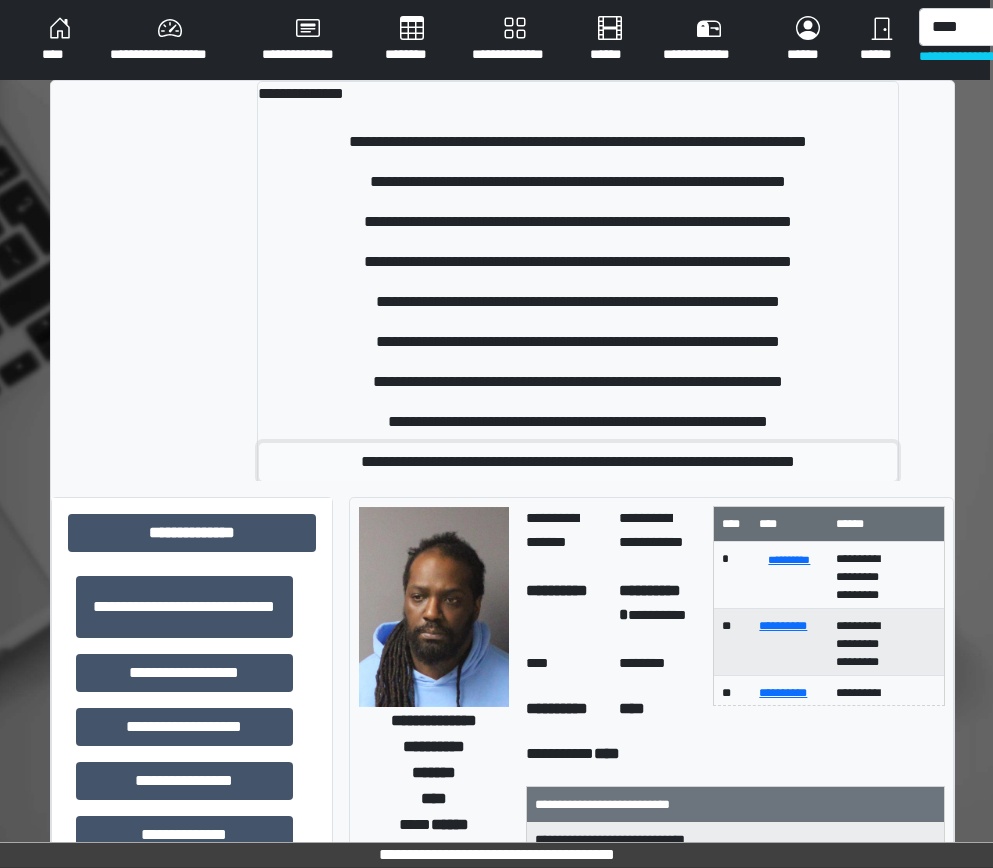 click on "**********" at bounding box center [578, 462] 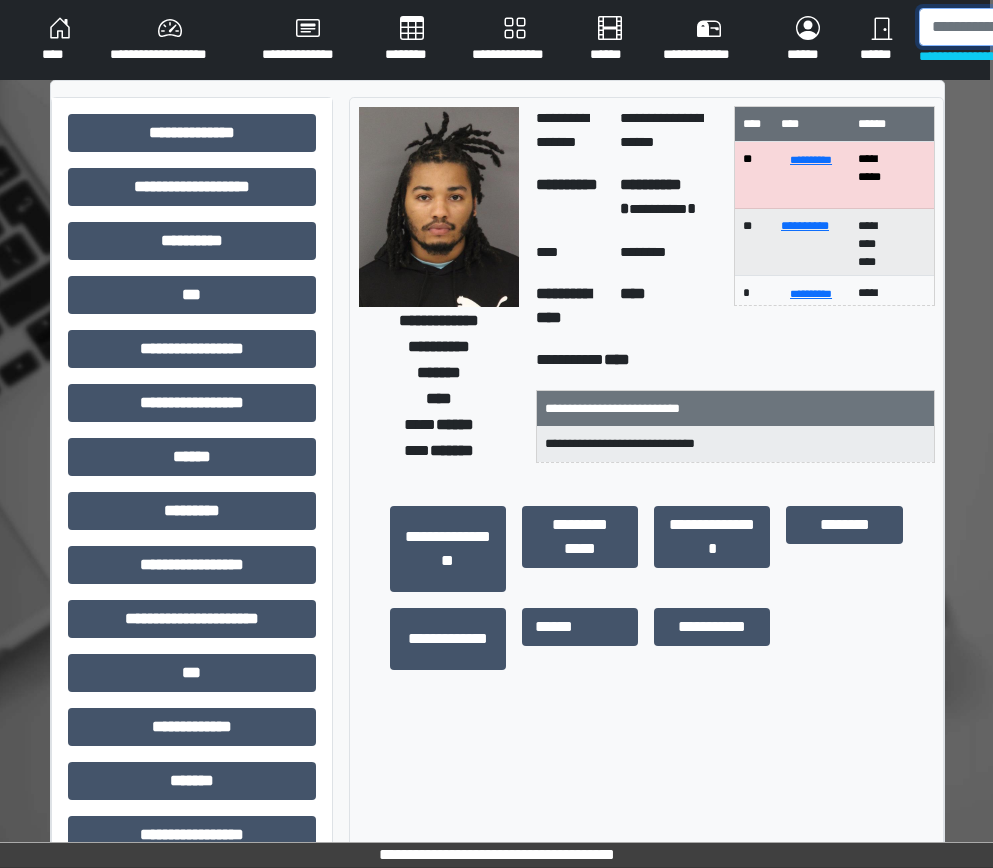 click at bounding box center [1022, 27] 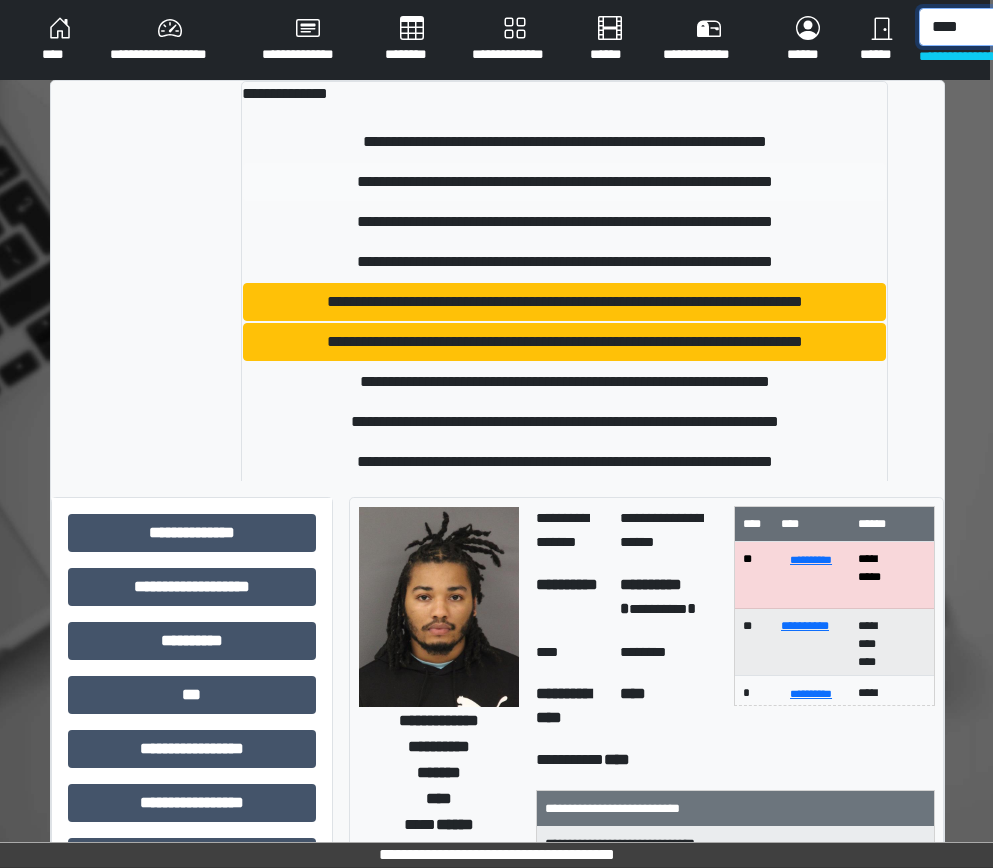 type on "****" 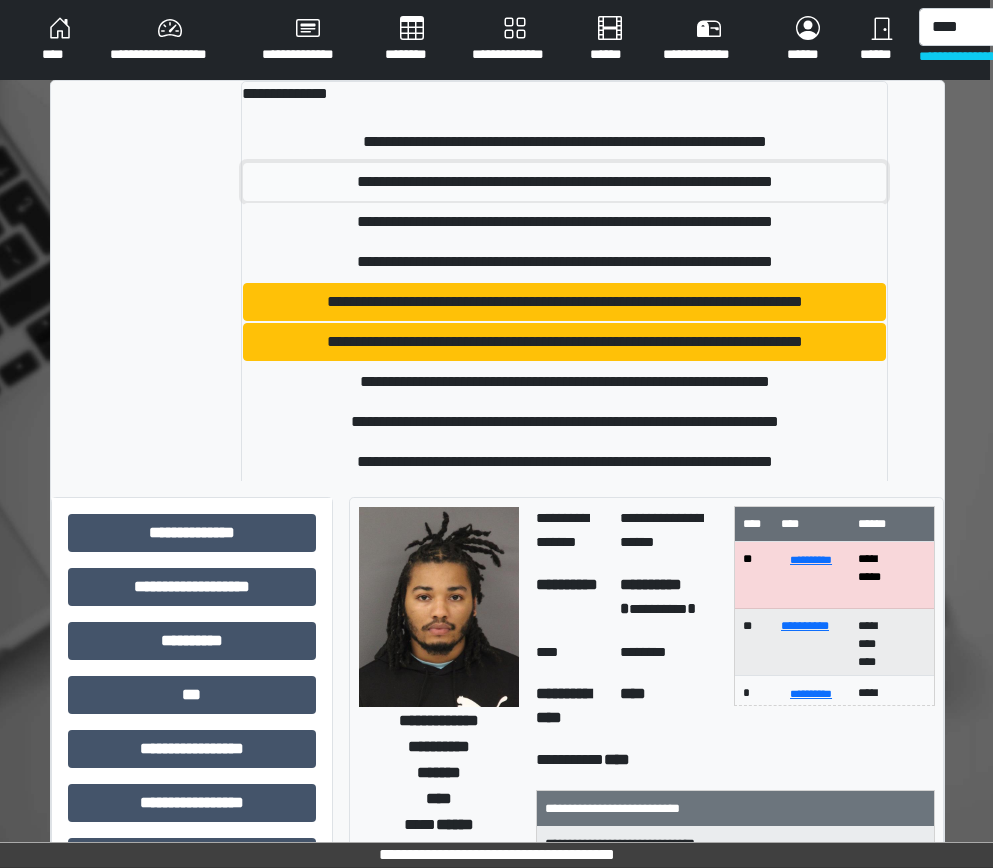 click on "**********" at bounding box center [564, 182] 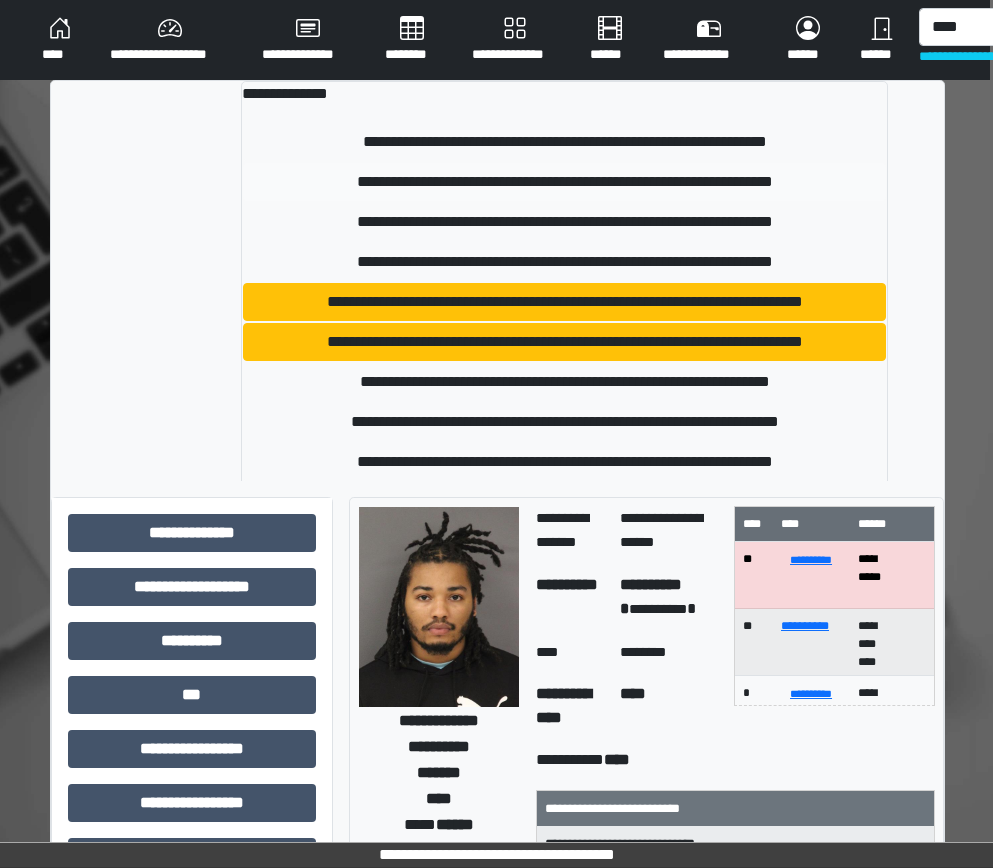 type 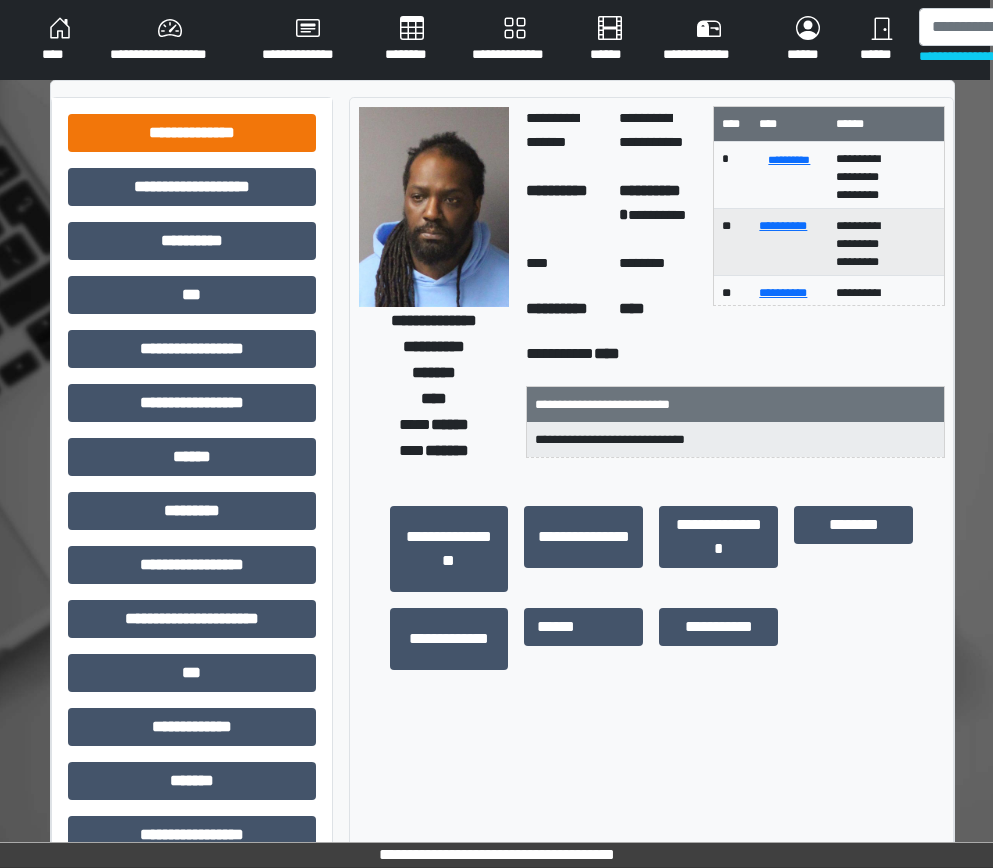 drag, startPoint x: 197, startPoint y: 94, endPoint x: 196, endPoint y: 138, distance: 44.011364 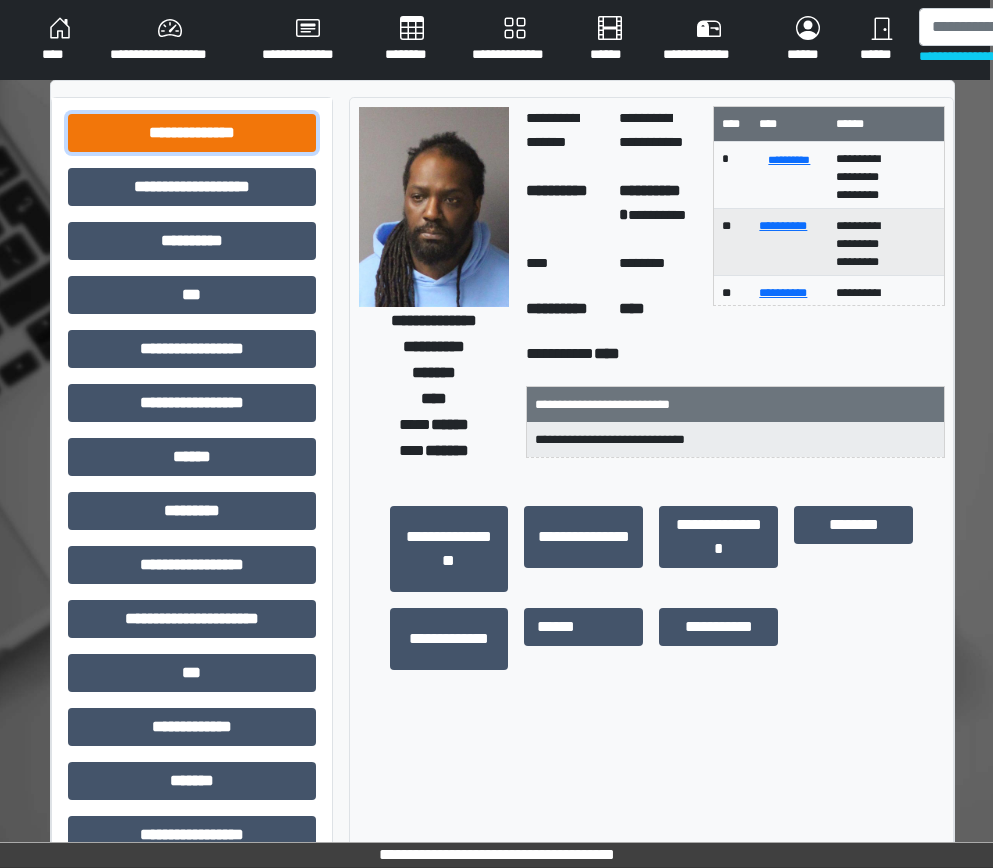 click on "**********" at bounding box center [192, 133] 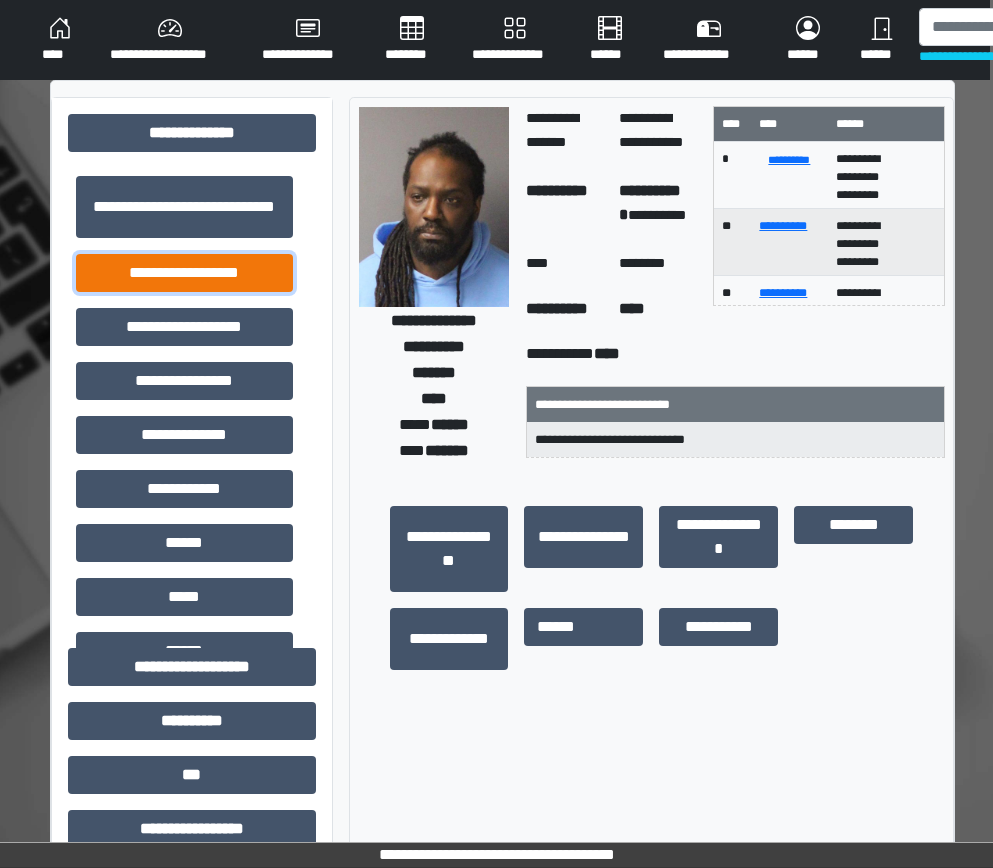 click on "**********" at bounding box center (184, 273) 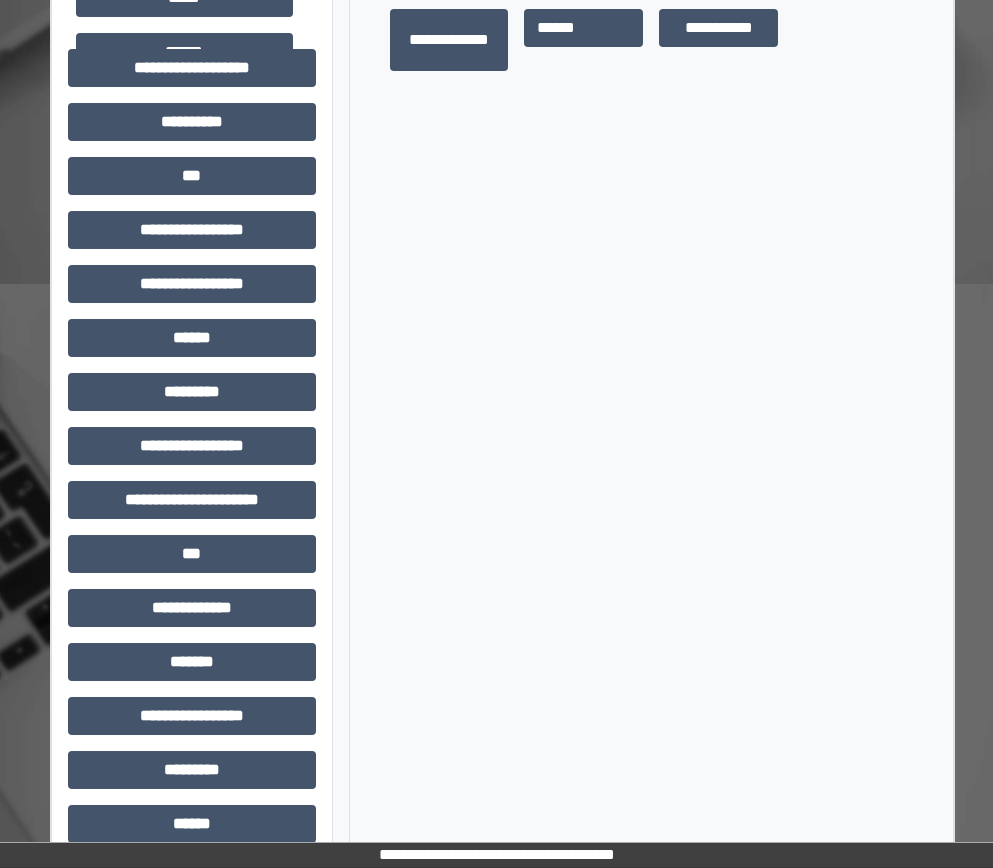 scroll, scrollTop: 600, scrollLeft: 3, axis: both 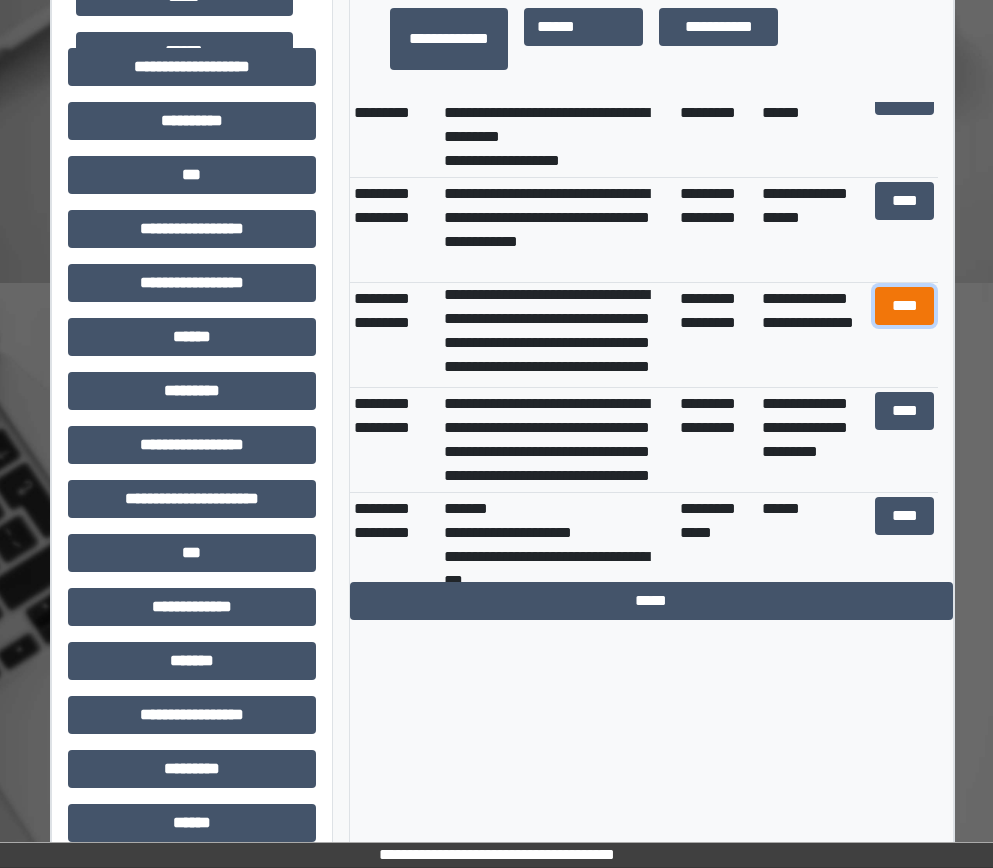 click on "****" at bounding box center (905, 306) 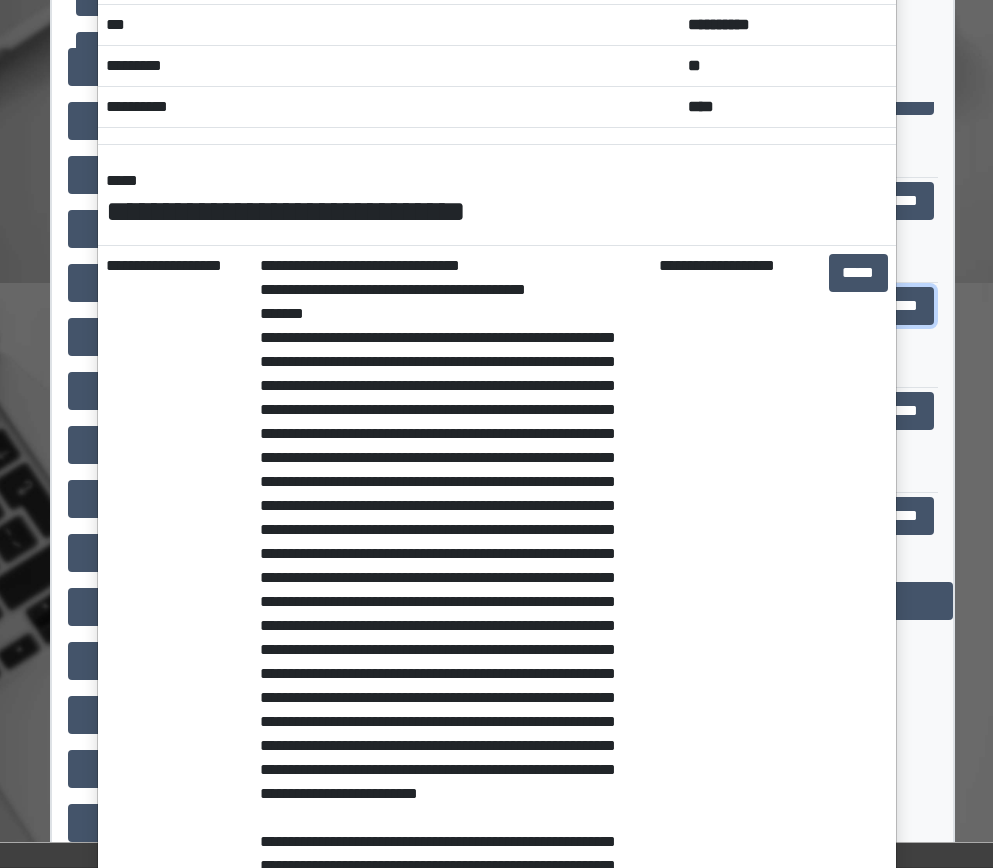 scroll, scrollTop: 0, scrollLeft: 0, axis: both 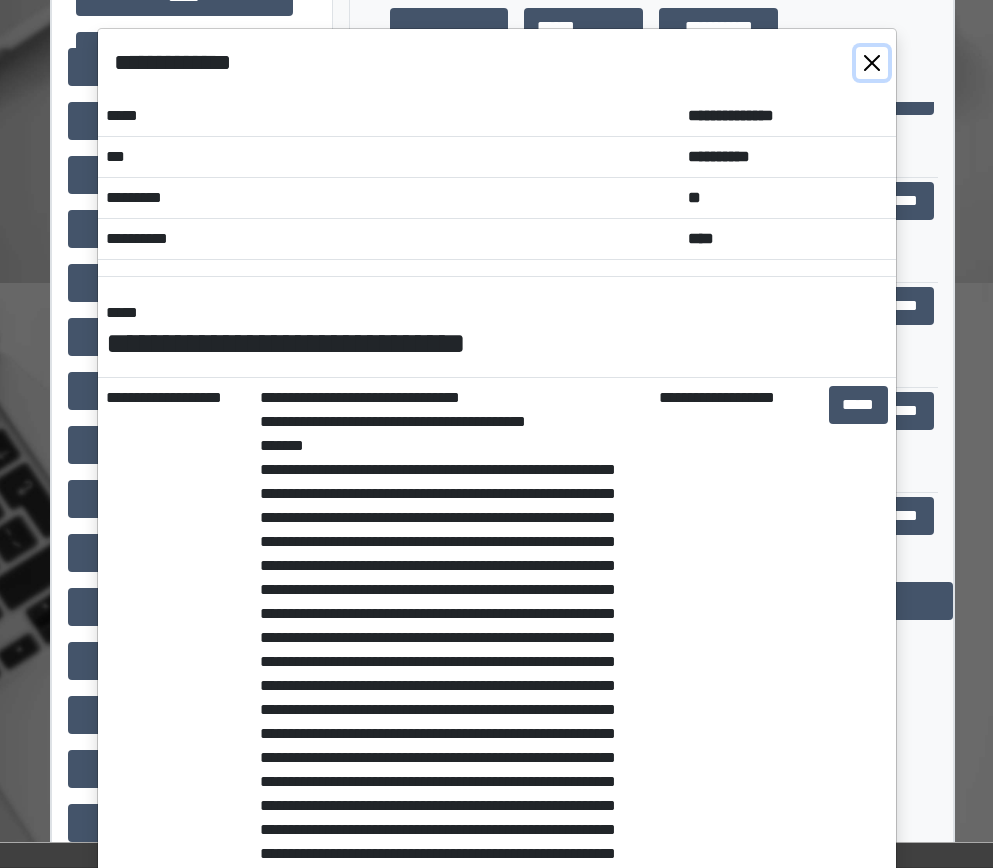 click at bounding box center [872, 63] 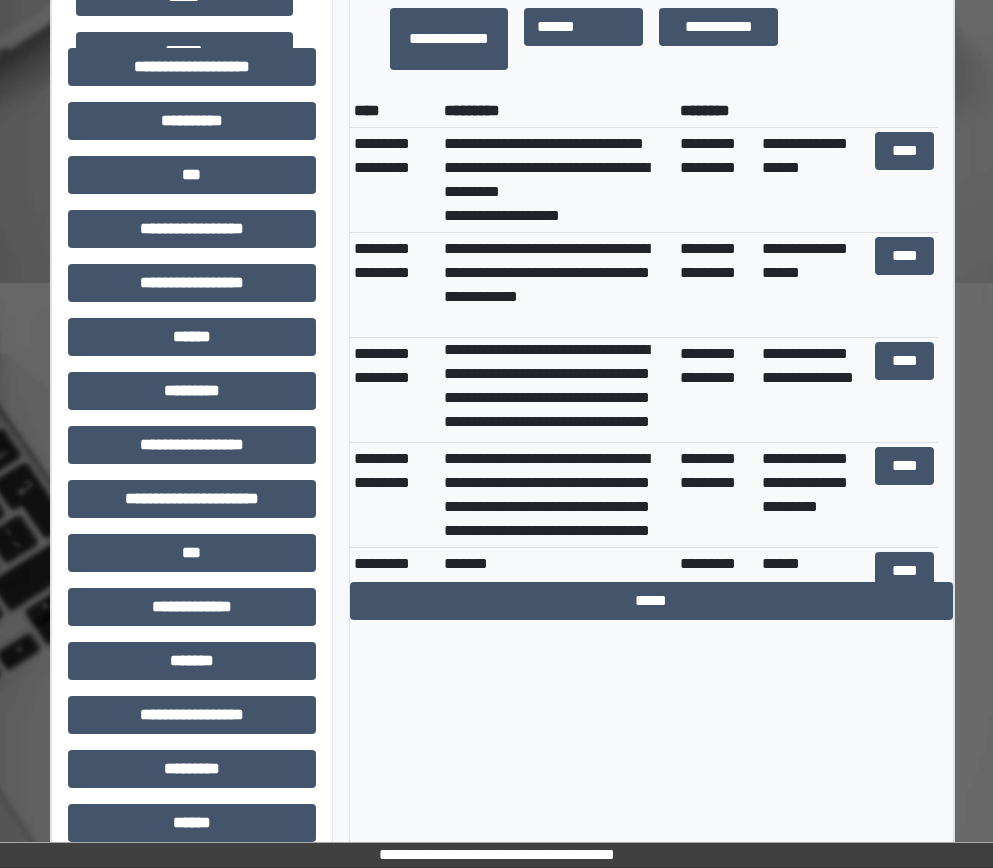 scroll, scrollTop: 0, scrollLeft: 0, axis: both 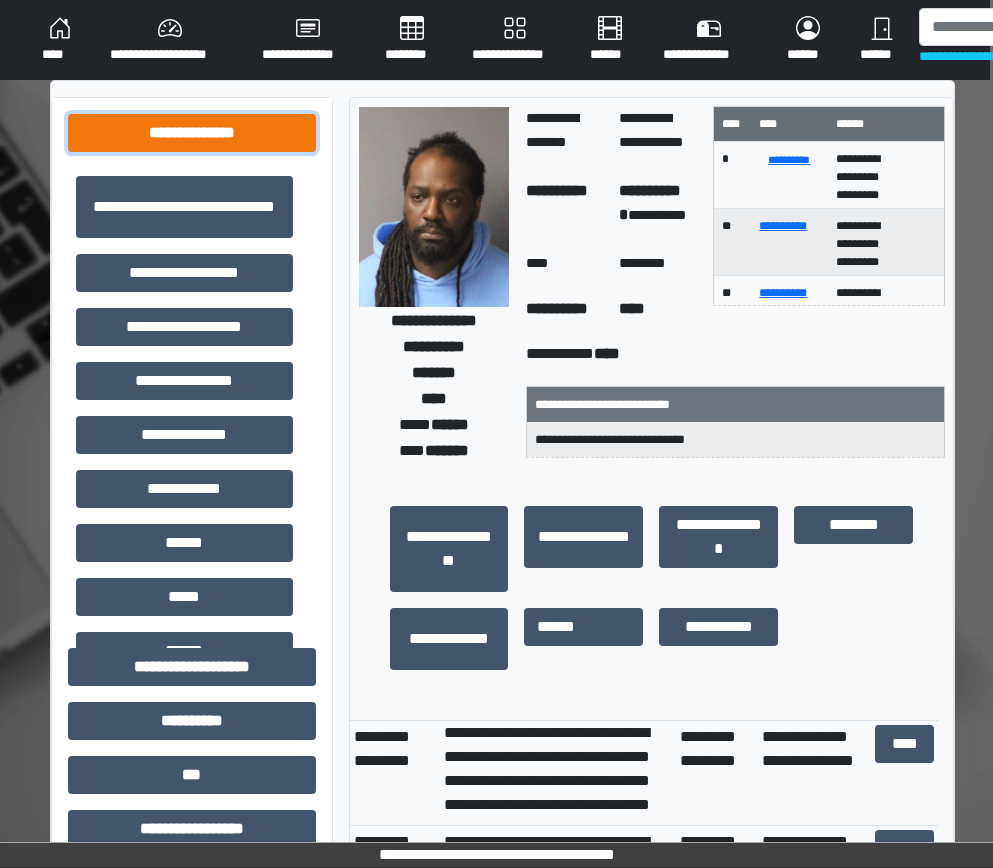 click on "**********" at bounding box center [192, 133] 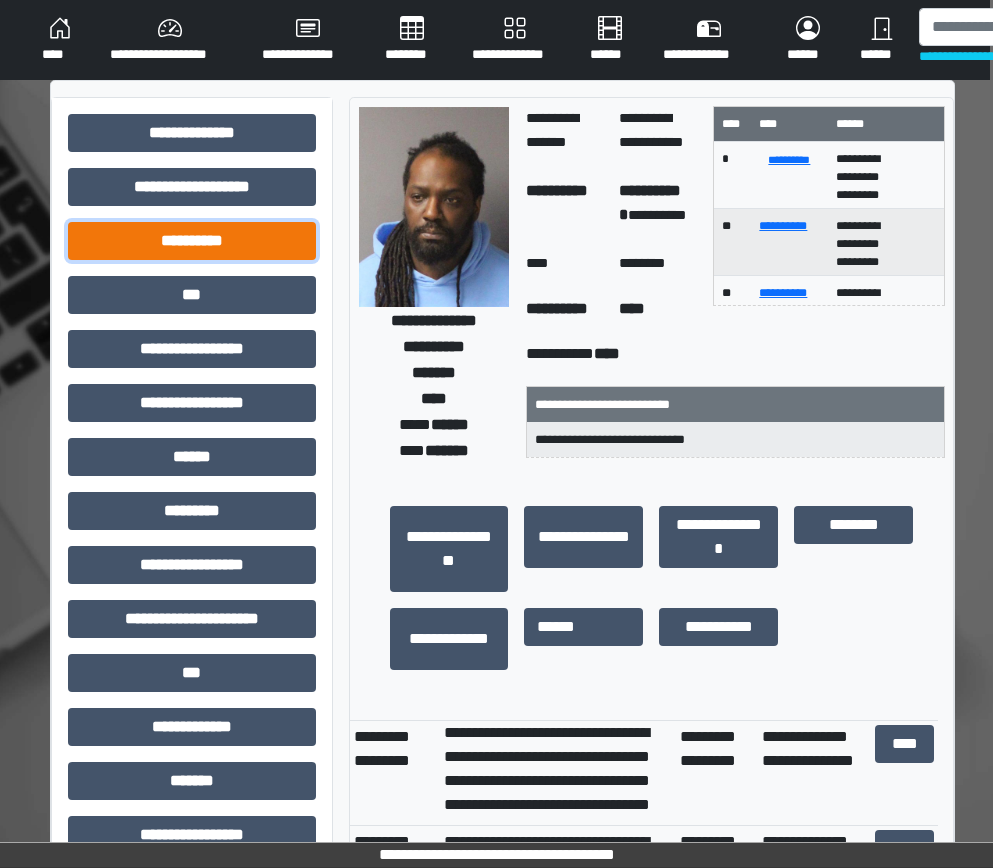 click on "**********" at bounding box center (192, 241) 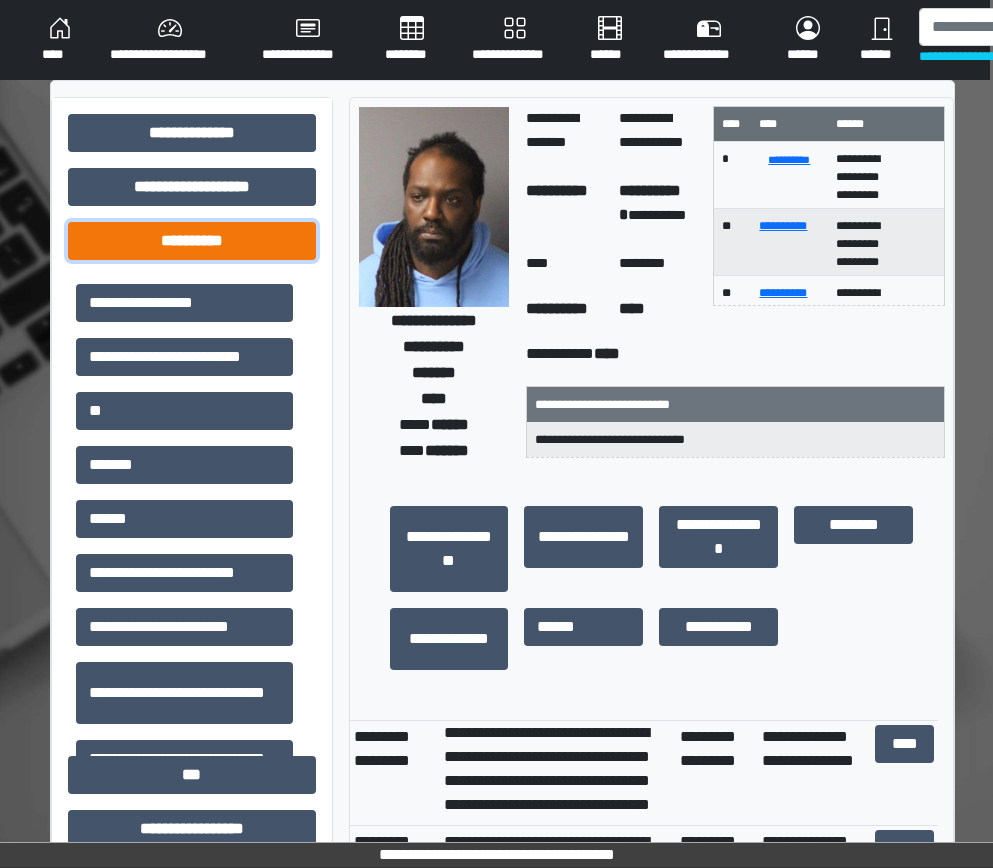 click on "**********" at bounding box center (192, 241) 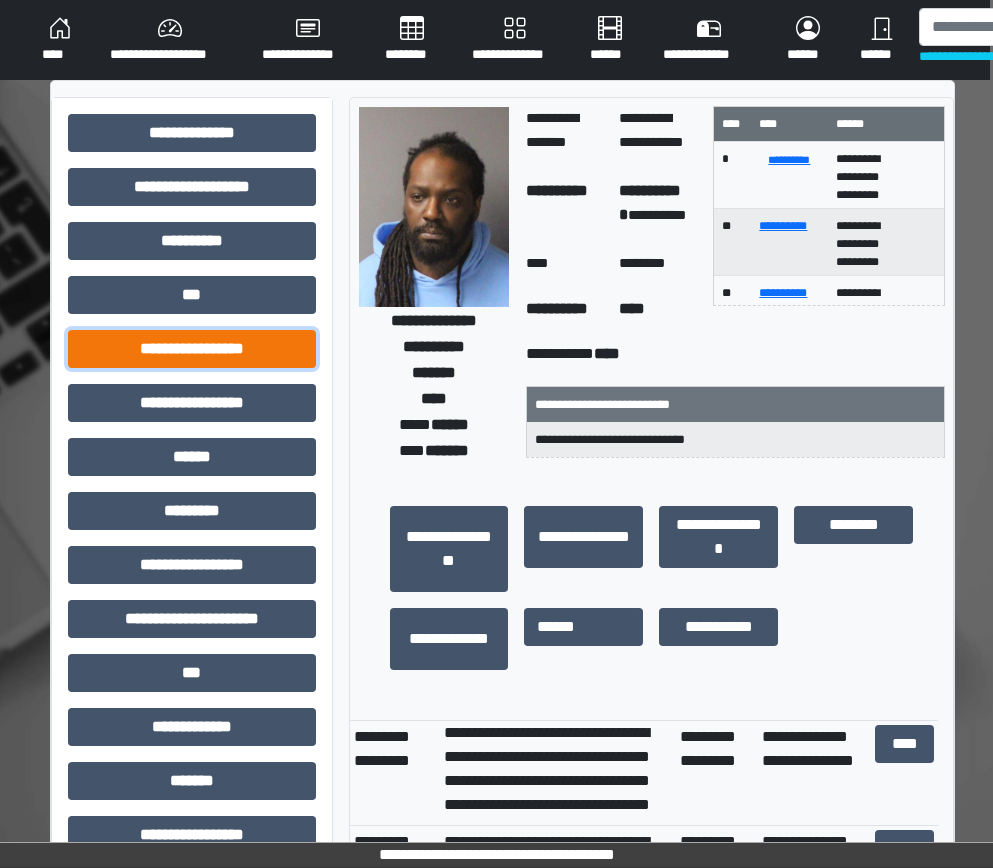 click on "**********" at bounding box center [192, 349] 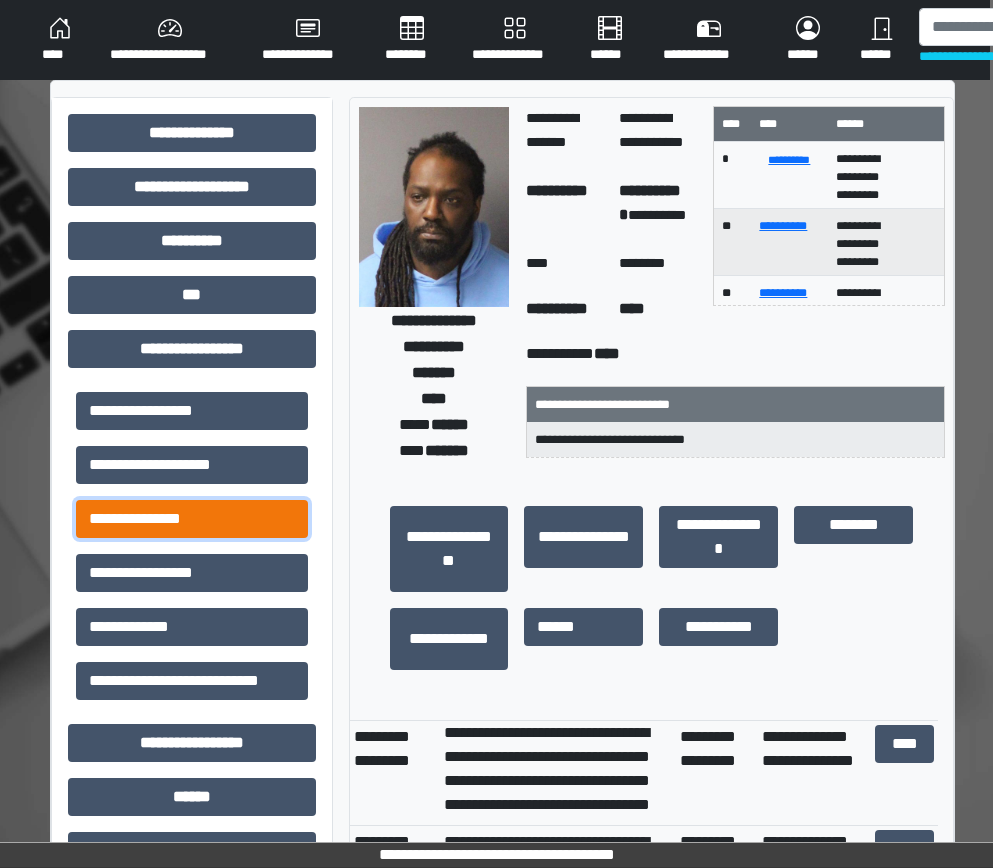 click on "**********" at bounding box center (192, 519) 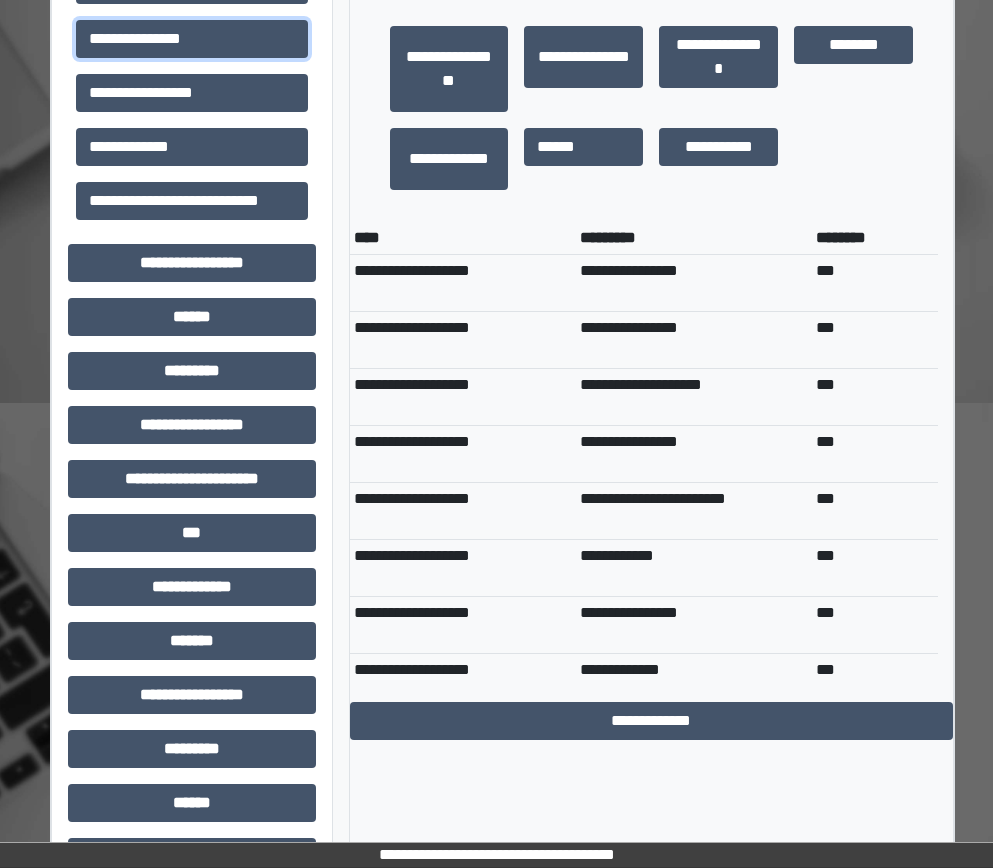 scroll, scrollTop: 500, scrollLeft: 3, axis: both 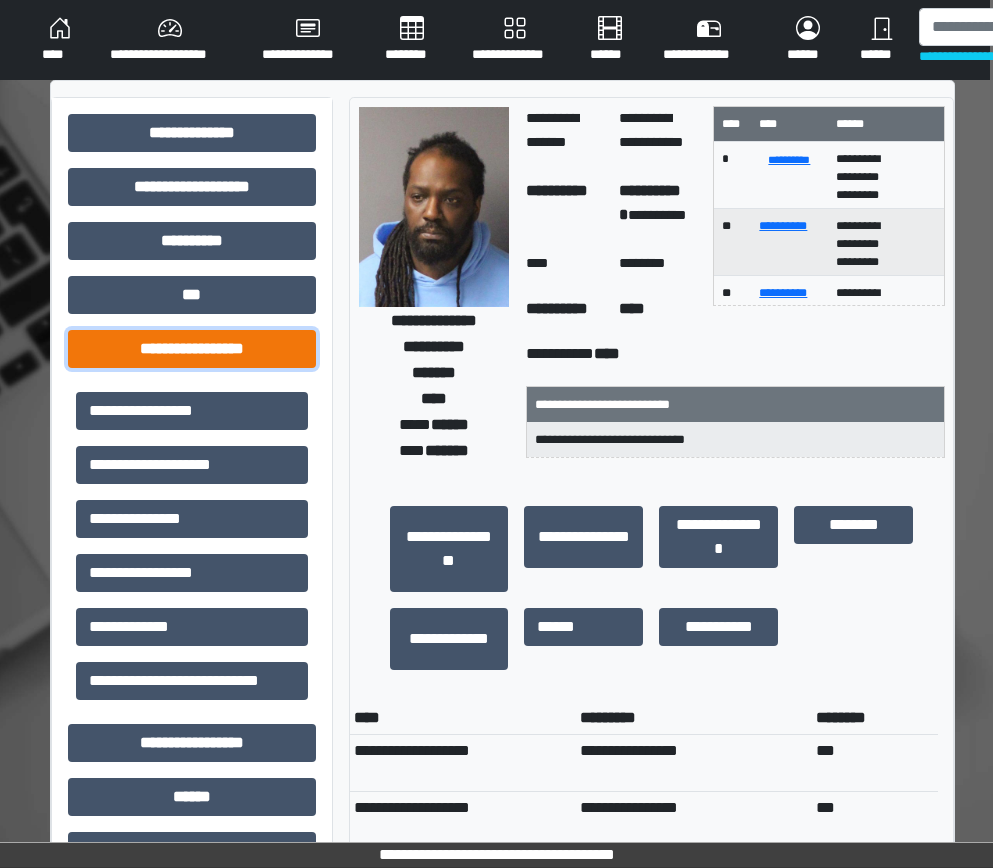 click on "**********" at bounding box center [192, 349] 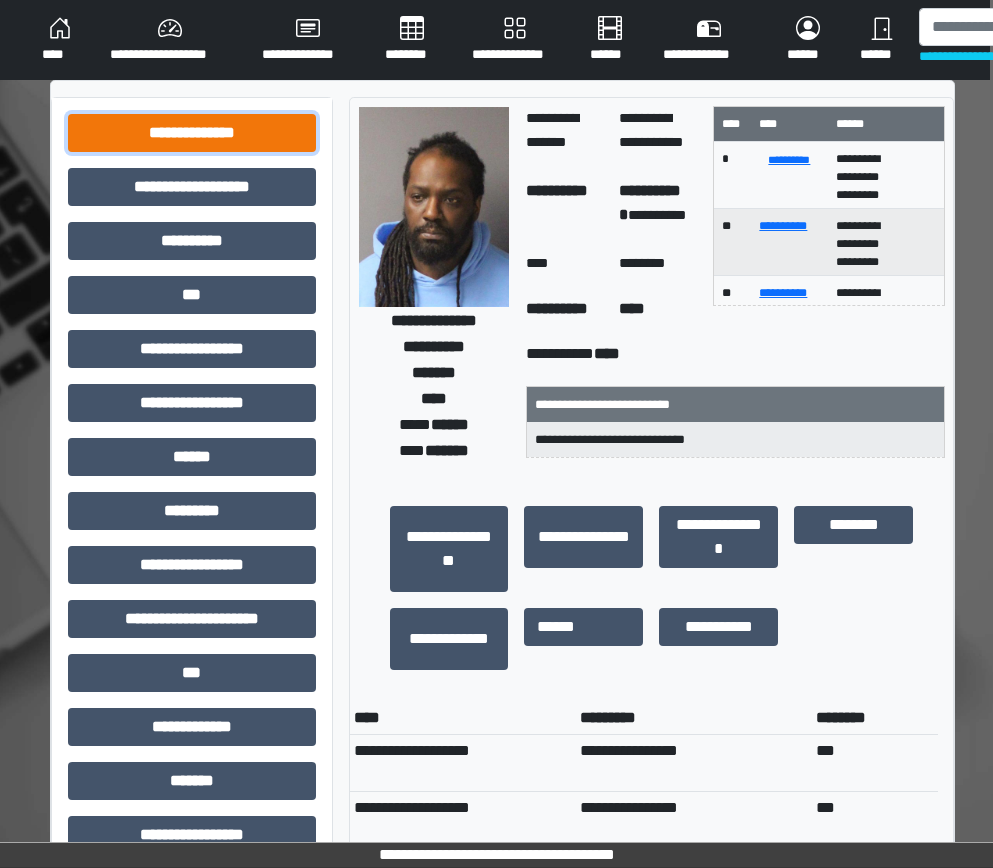 click on "**********" at bounding box center [192, 133] 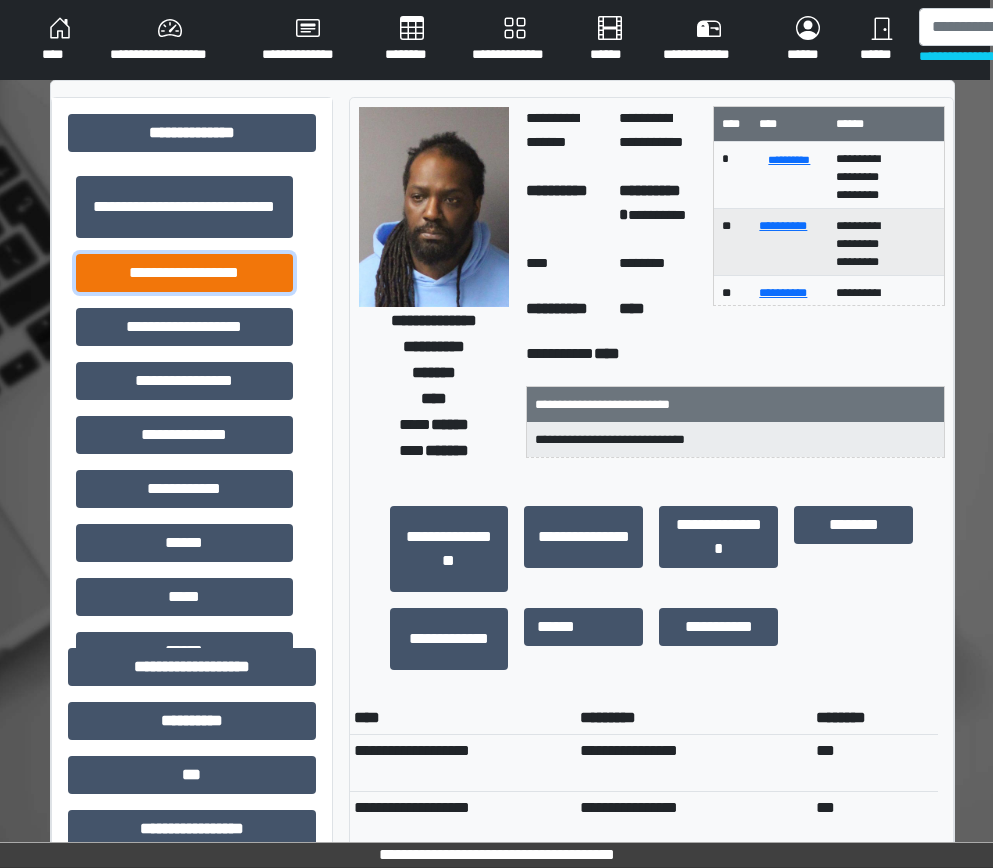 click on "**********" at bounding box center (184, 273) 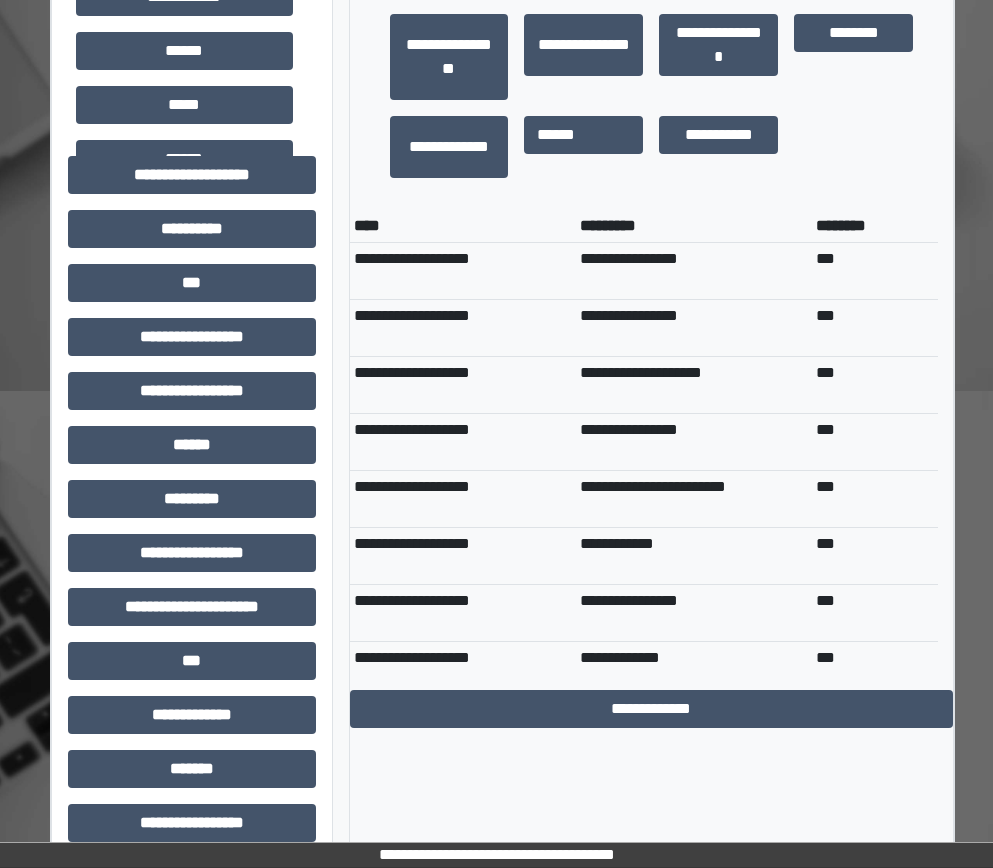 scroll, scrollTop: 600, scrollLeft: 3, axis: both 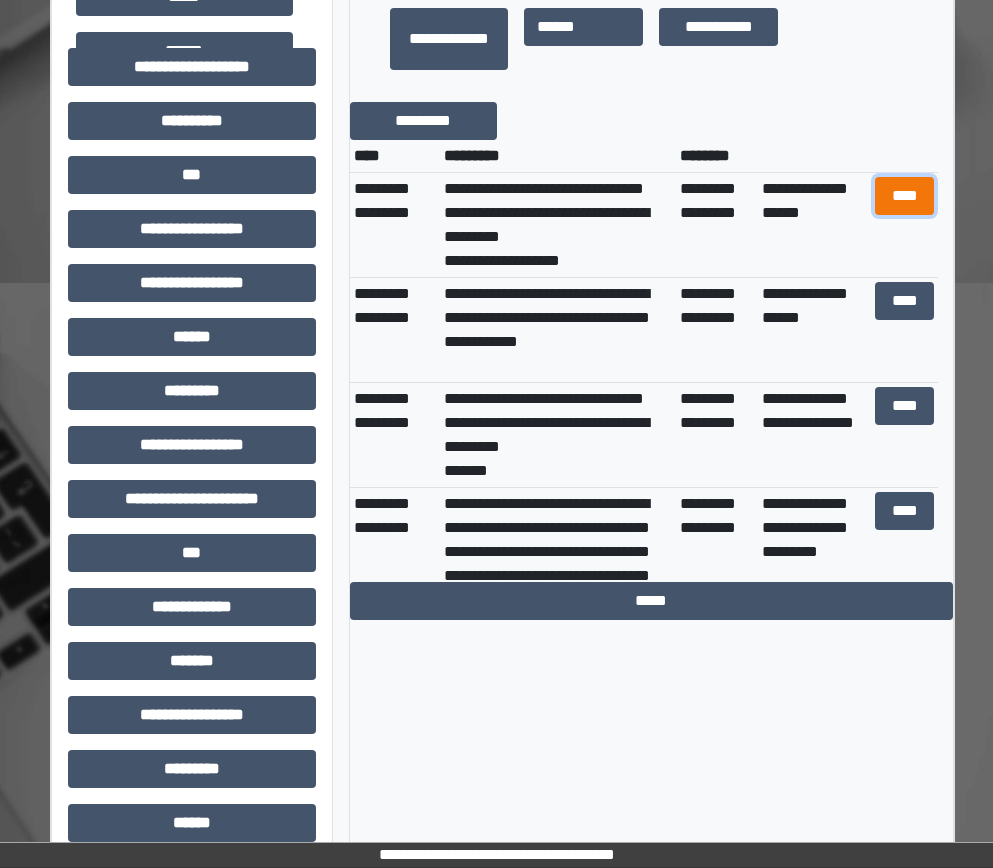 click on "****" at bounding box center (905, 196) 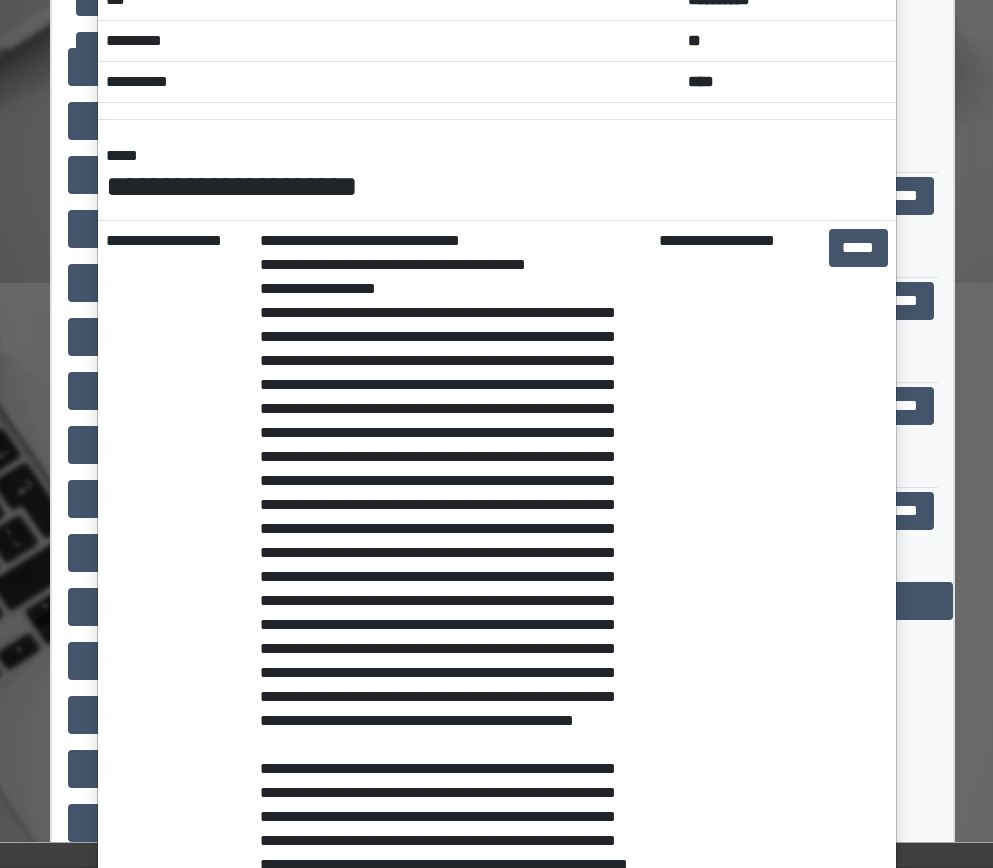 scroll, scrollTop: 0, scrollLeft: 0, axis: both 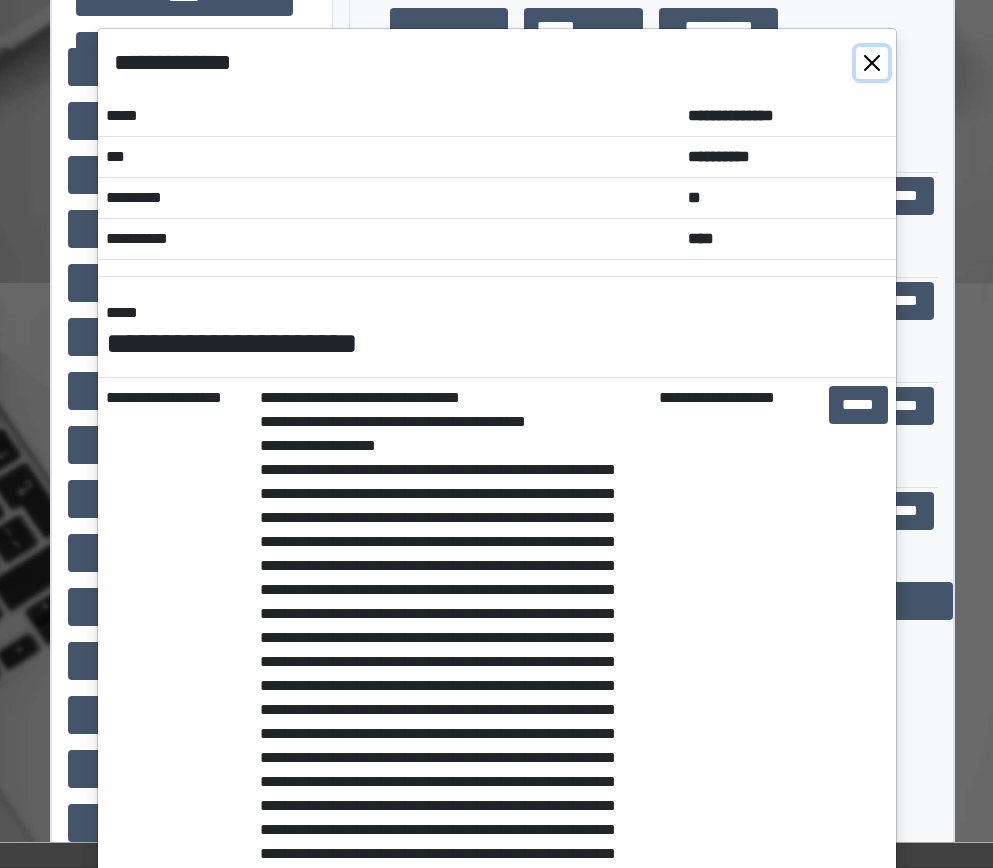 click at bounding box center [872, 63] 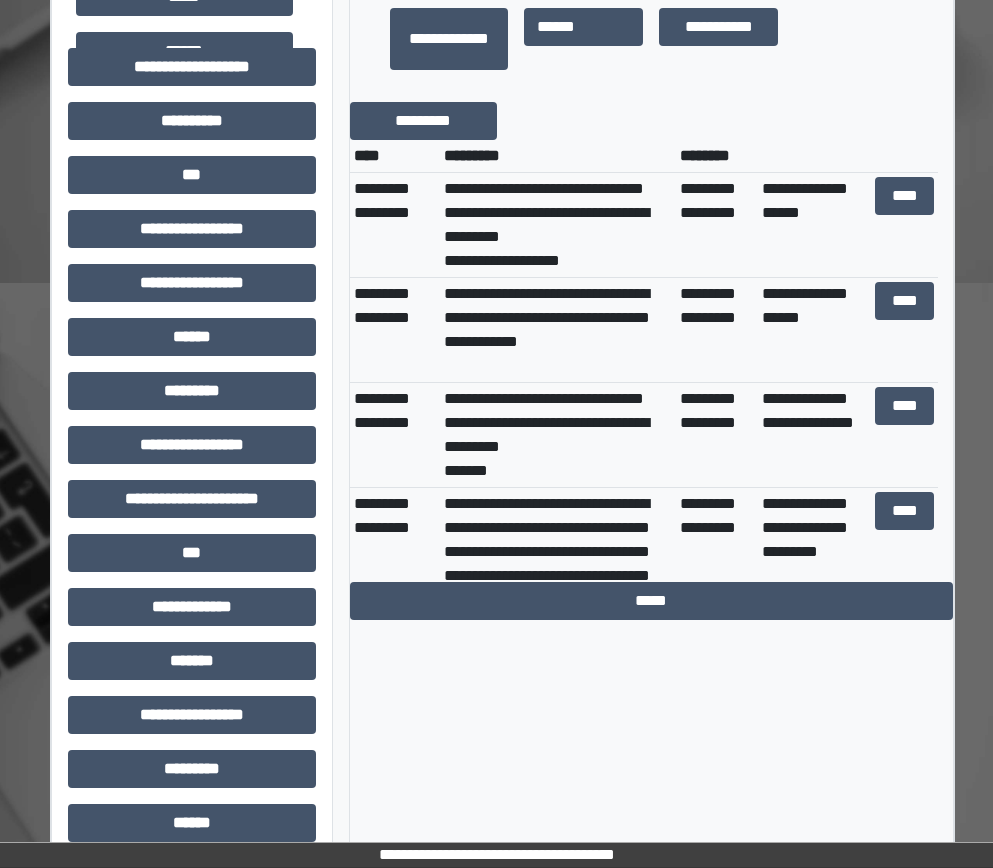scroll, scrollTop: 100, scrollLeft: 3, axis: both 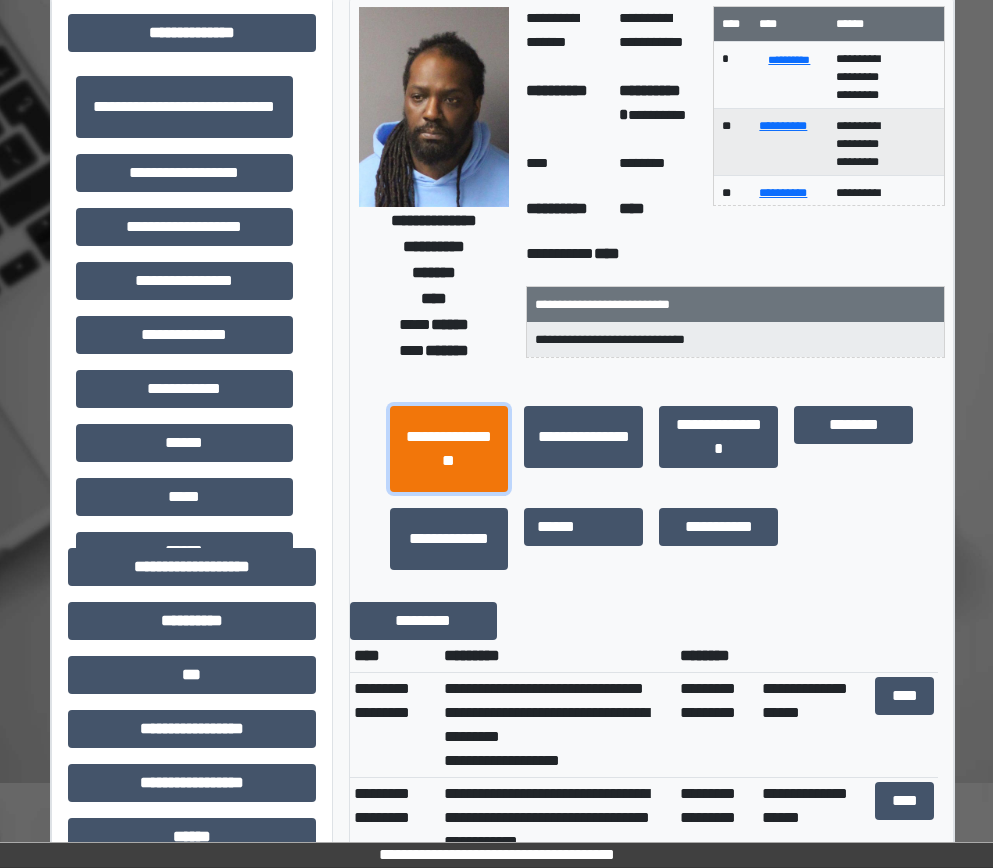 click on "**********" at bounding box center [449, 449] 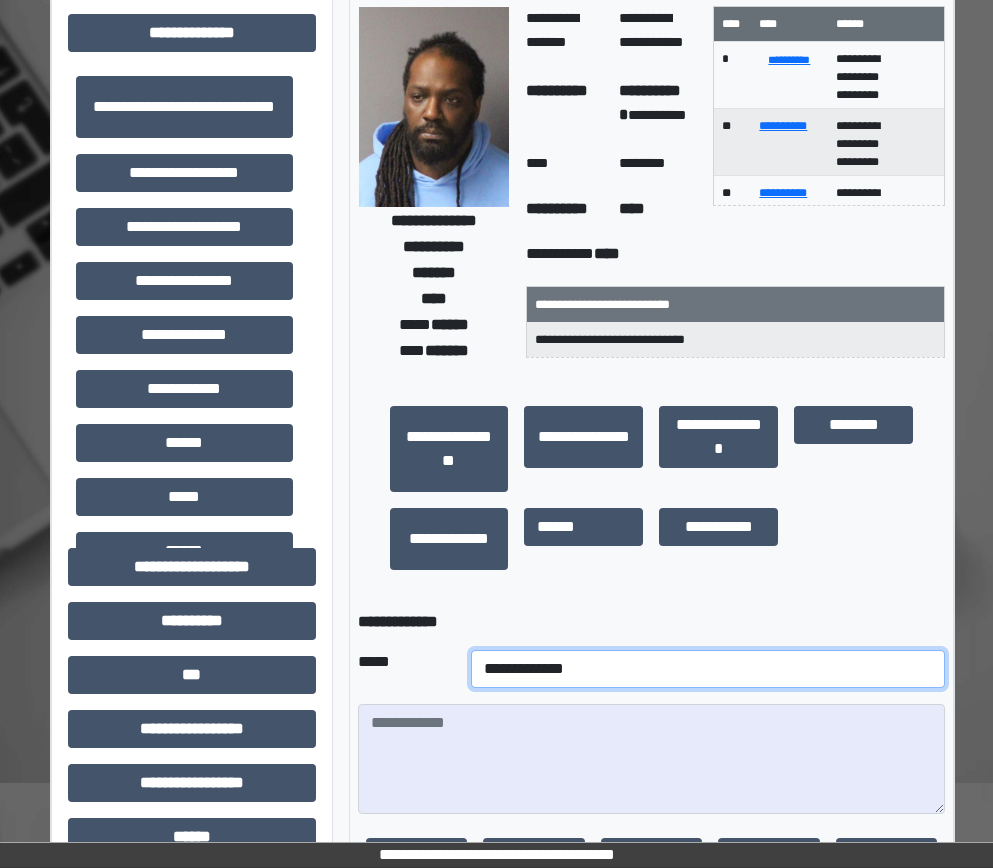 click on "**********" at bounding box center [708, 669] 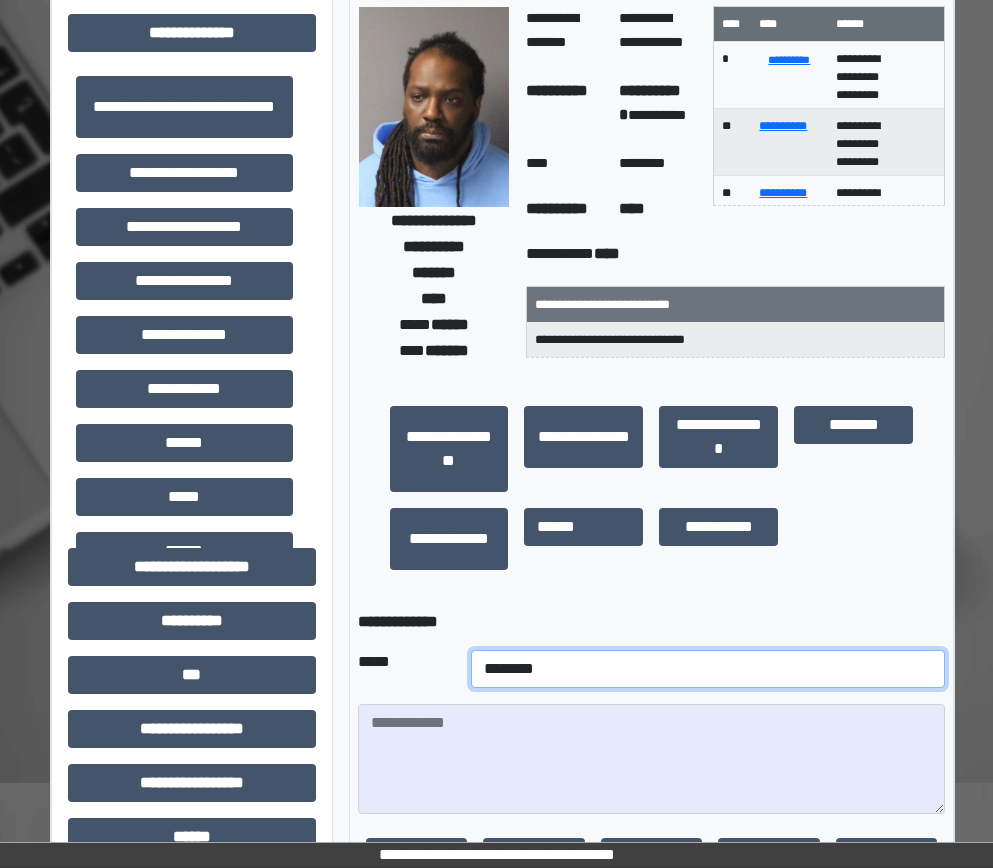 click on "**********" at bounding box center [708, 669] 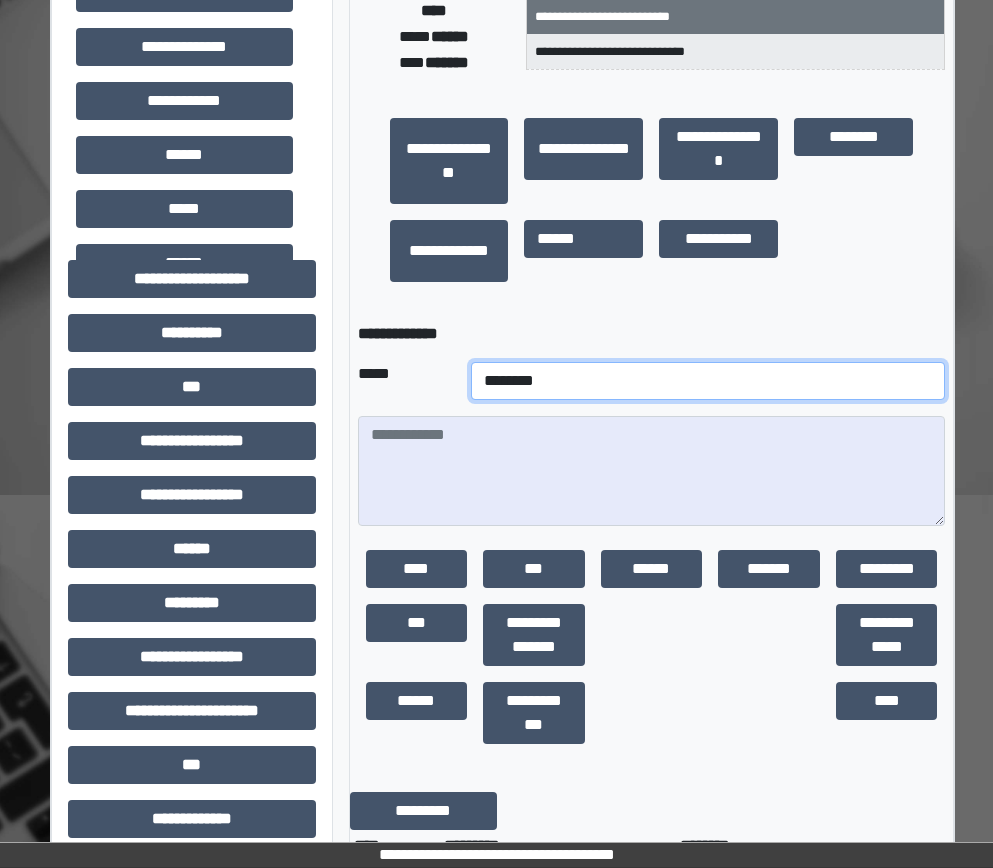 scroll, scrollTop: 400, scrollLeft: 3, axis: both 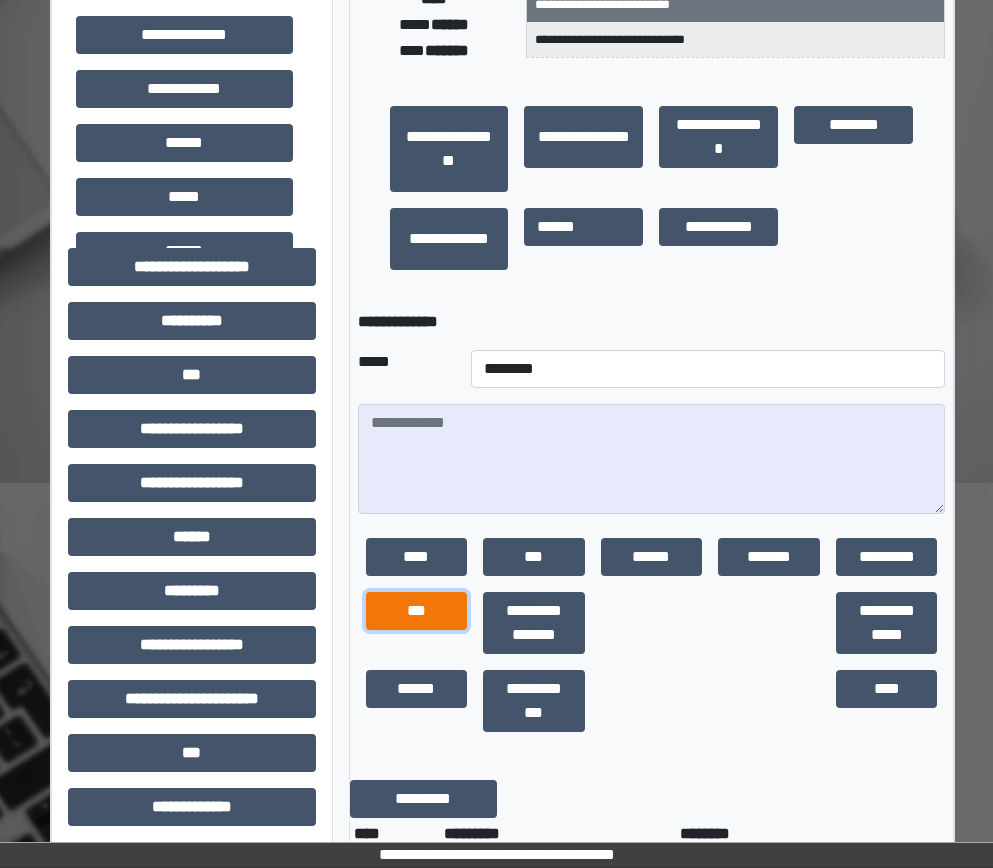 click on "***" at bounding box center [417, 611] 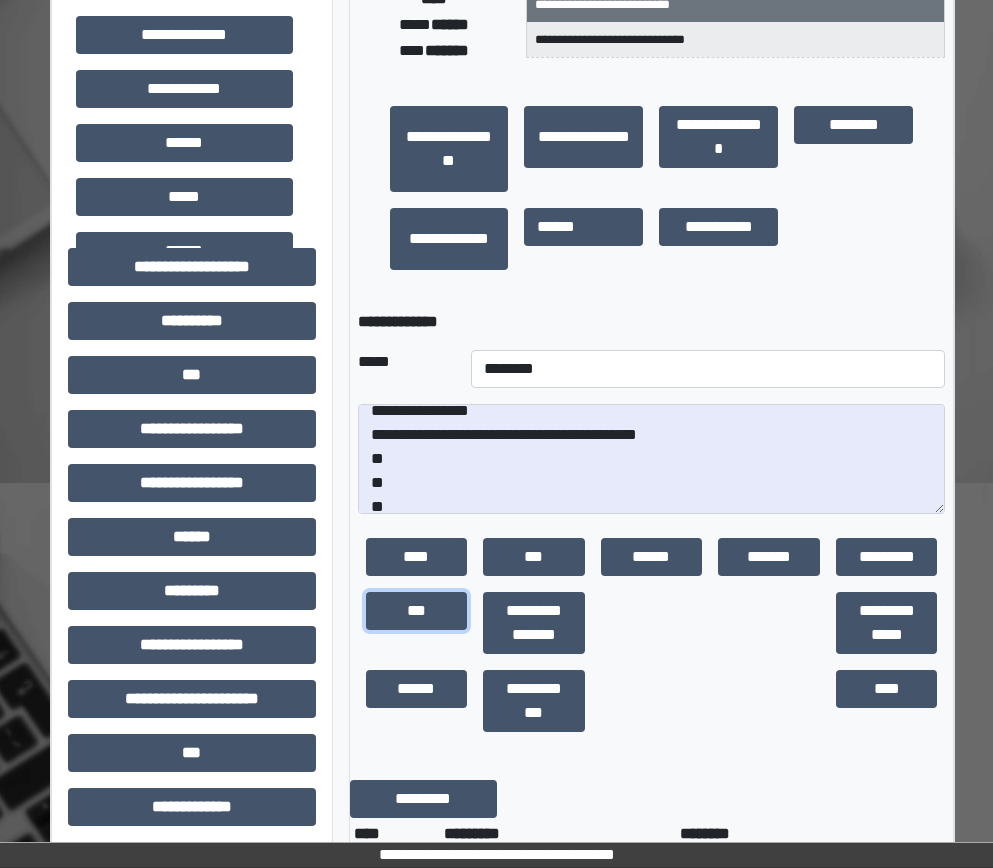 scroll, scrollTop: 24, scrollLeft: 0, axis: vertical 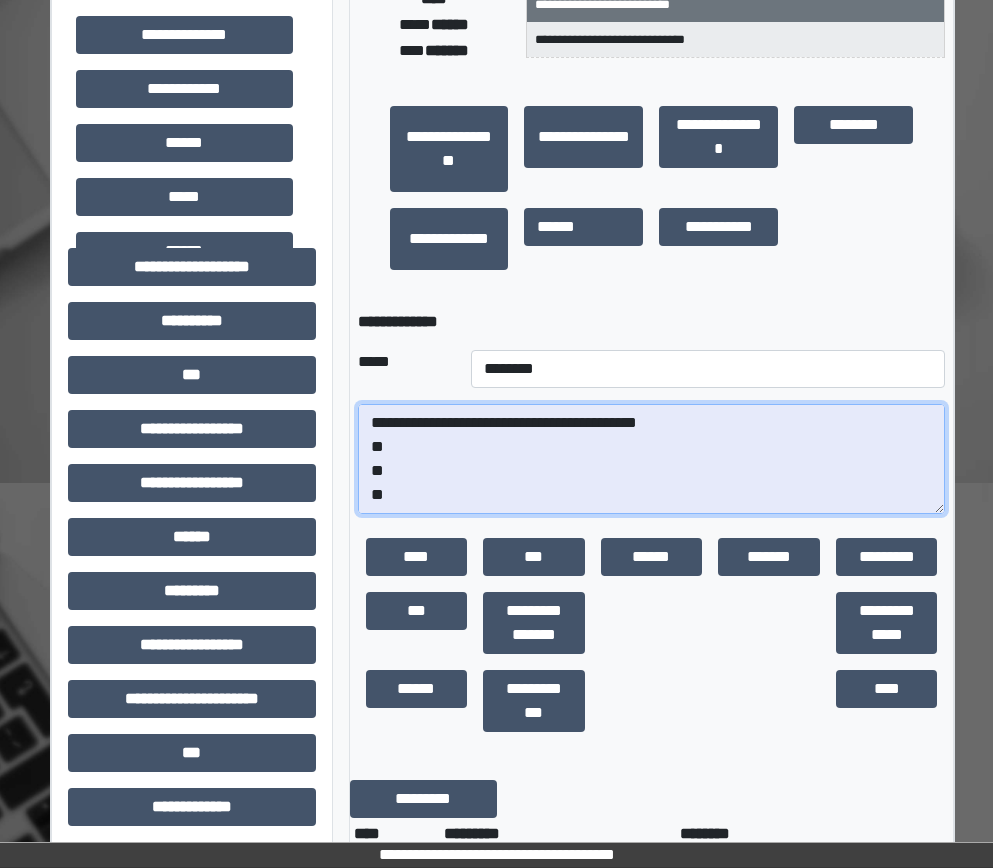 drag, startPoint x: 426, startPoint y: 510, endPoint x: 359, endPoint y: 454, distance: 87.32124 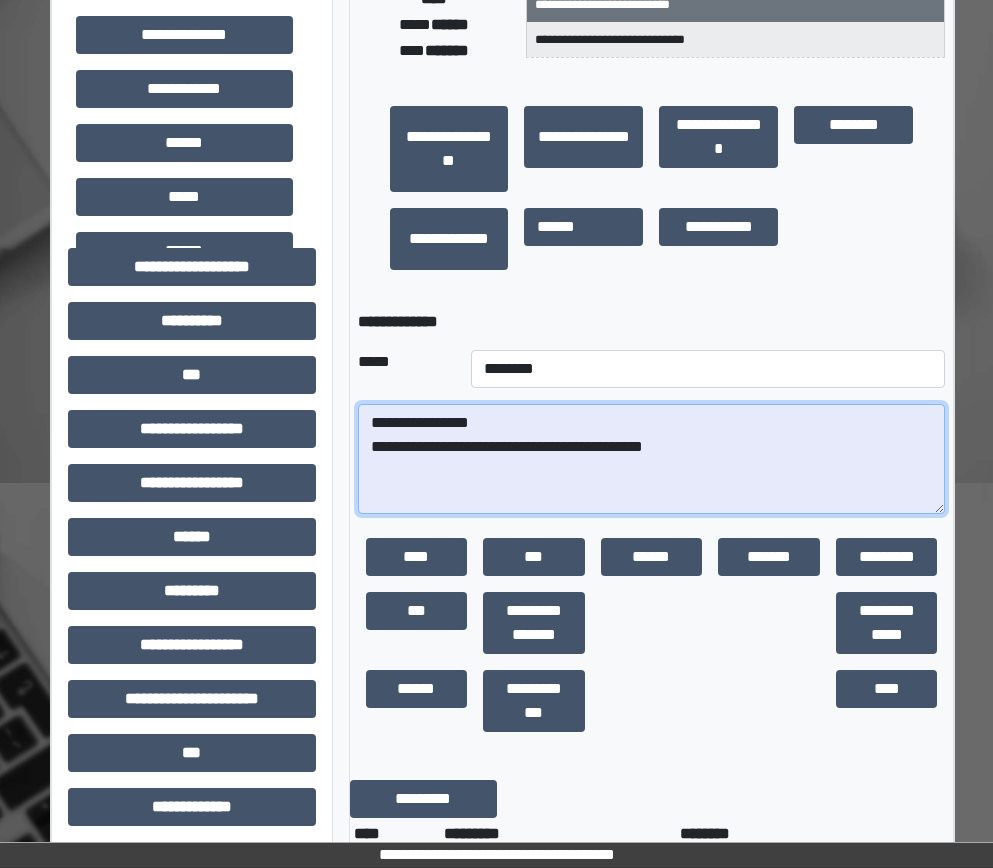scroll, scrollTop: 0, scrollLeft: 0, axis: both 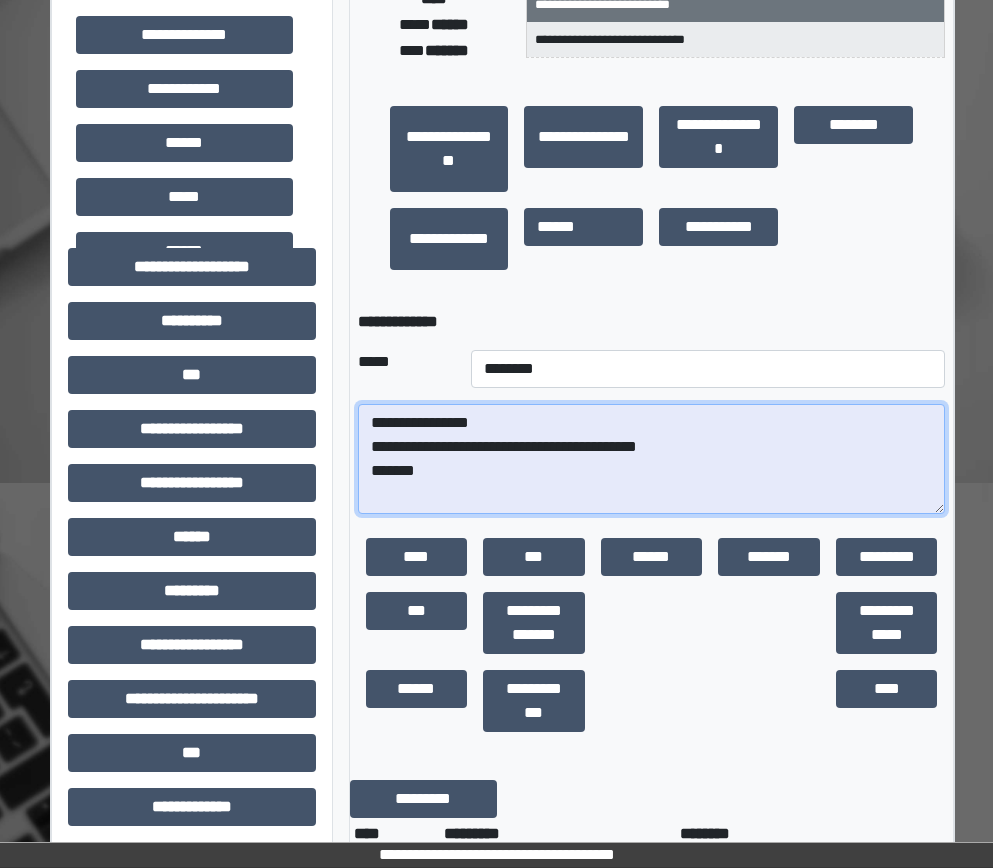 click on "**********" at bounding box center (652, 459) 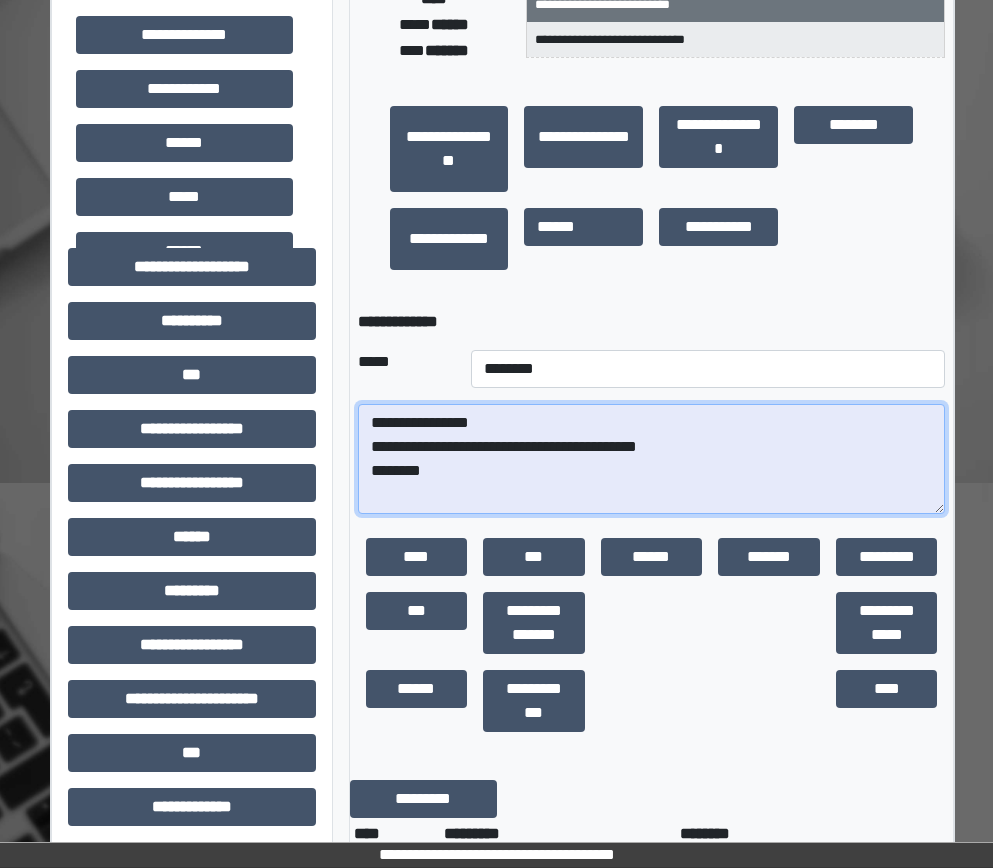 paste on "**********" 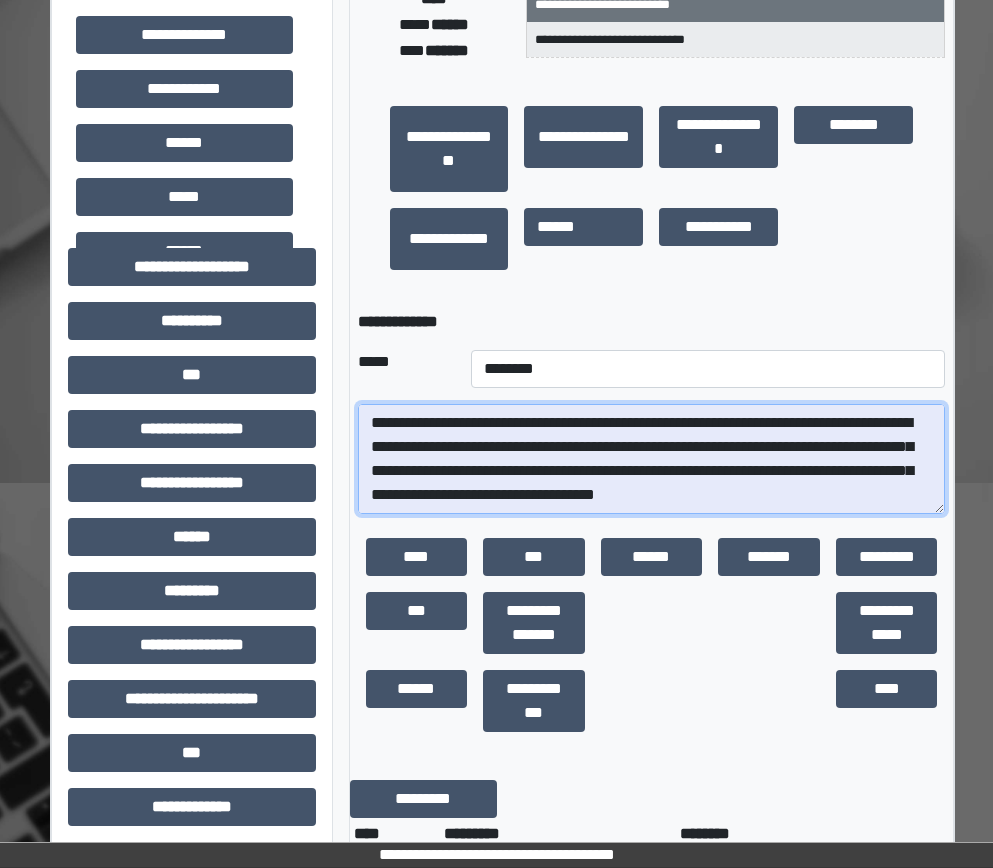 scroll, scrollTop: 840, scrollLeft: 0, axis: vertical 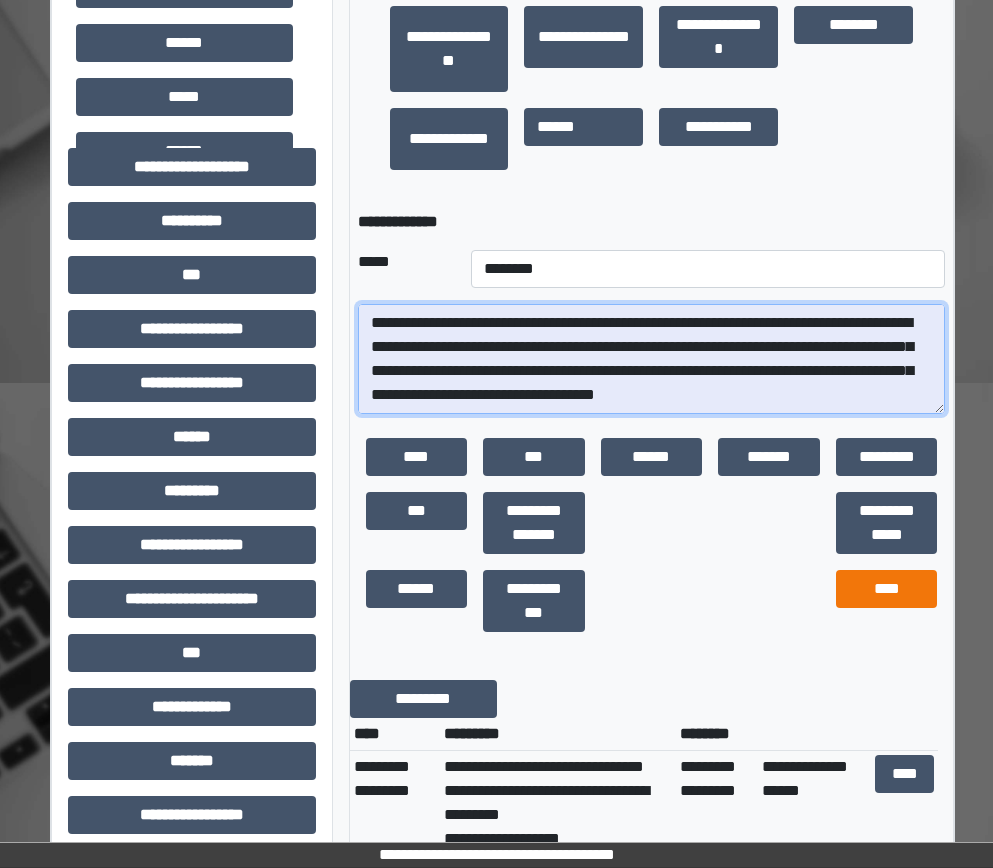 type on "**********" 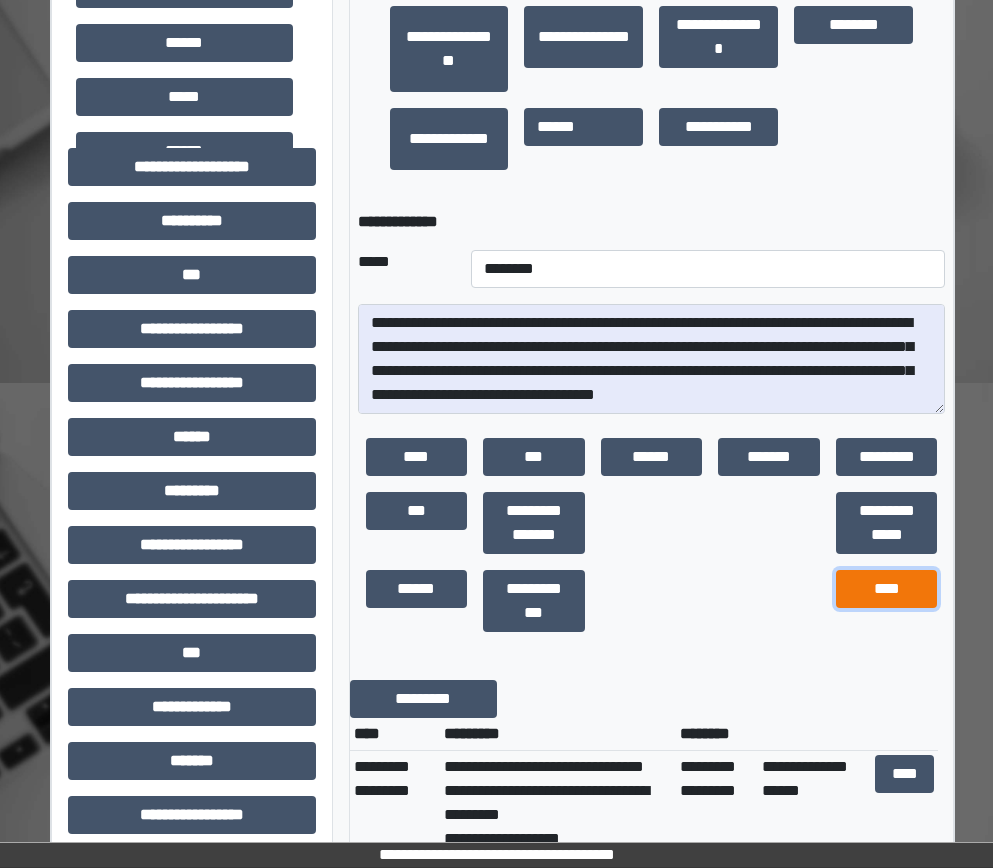 click on "****" at bounding box center (887, 589) 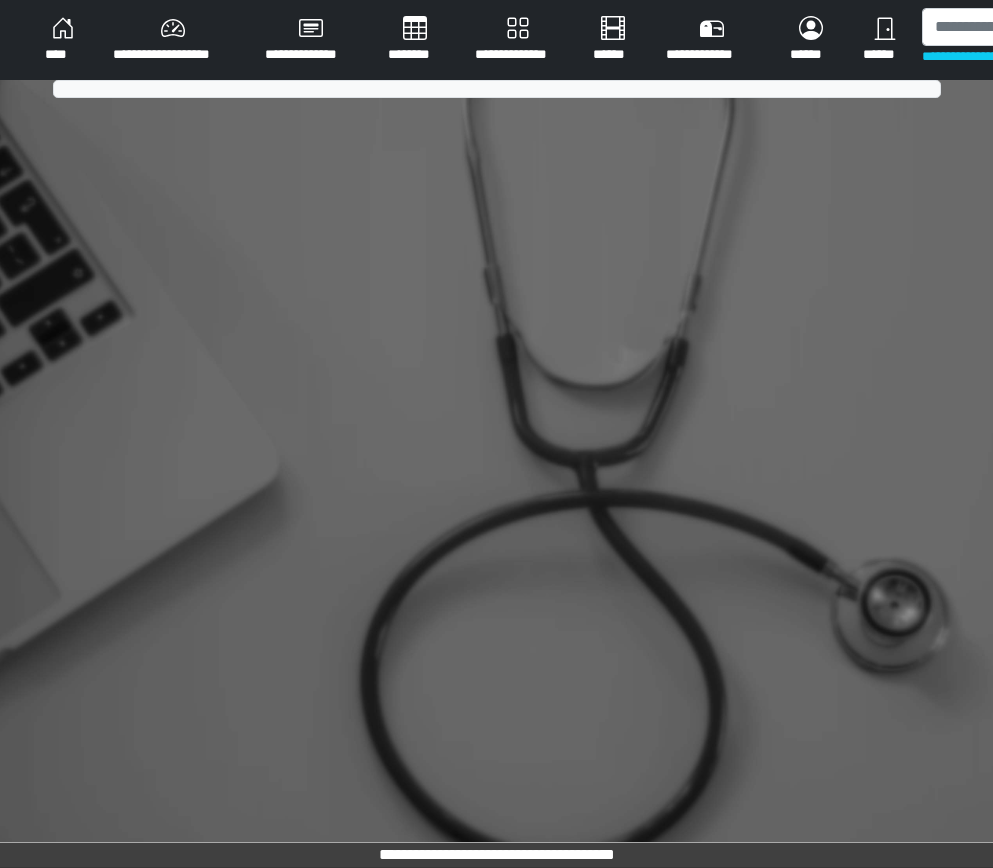 scroll, scrollTop: 0, scrollLeft: 0, axis: both 